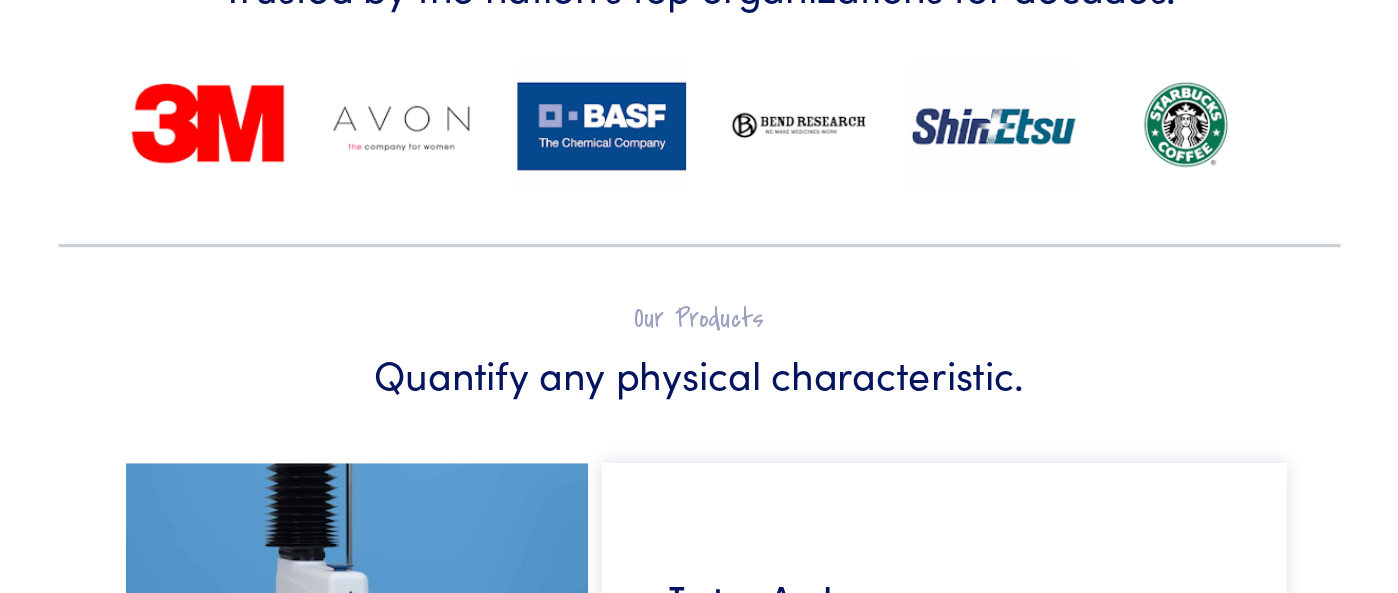 scroll, scrollTop: 935, scrollLeft: 0, axis: vertical 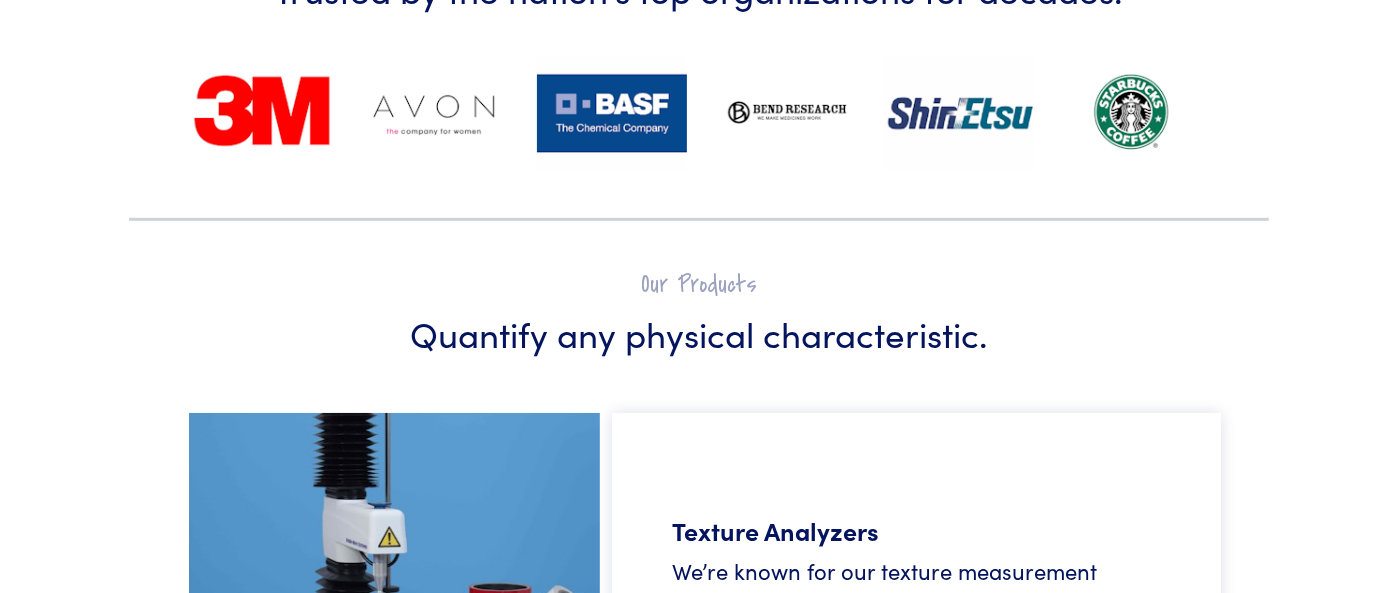 drag, startPoint x: 1128, startPoint y: 0, endPoint x: 959, endPoint y: 255, distance: 305.9183 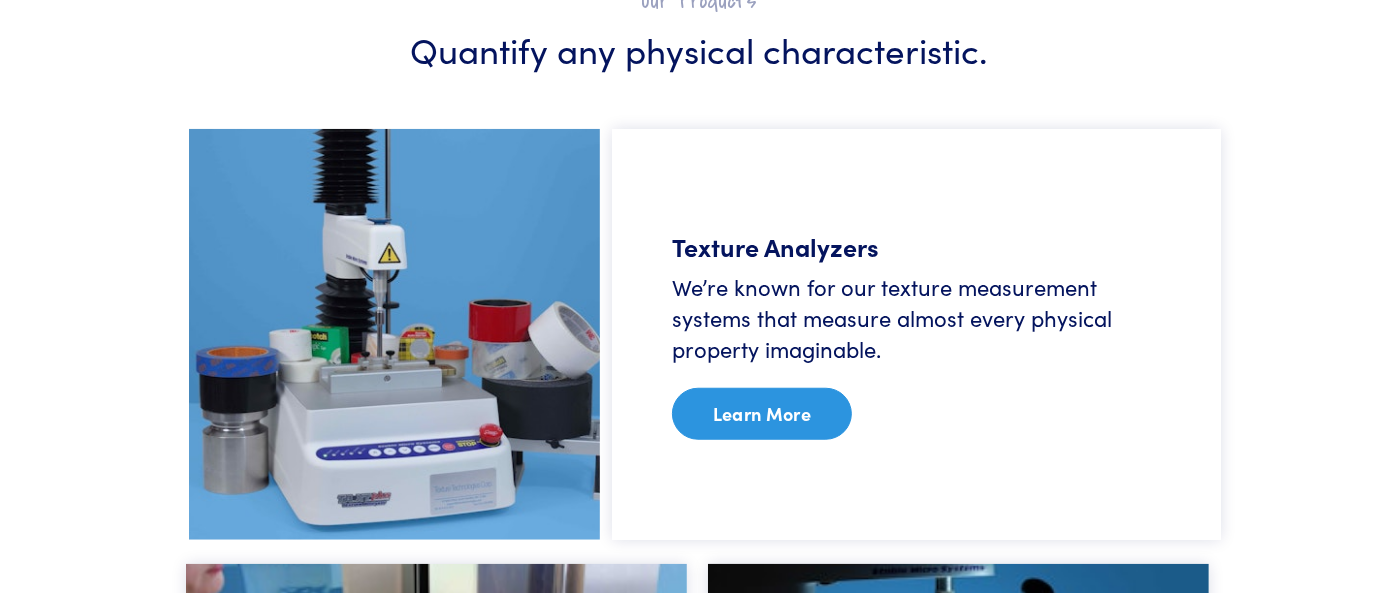 scroll, scrollTop: 1311, scrollLeft: 0, axis: vertical 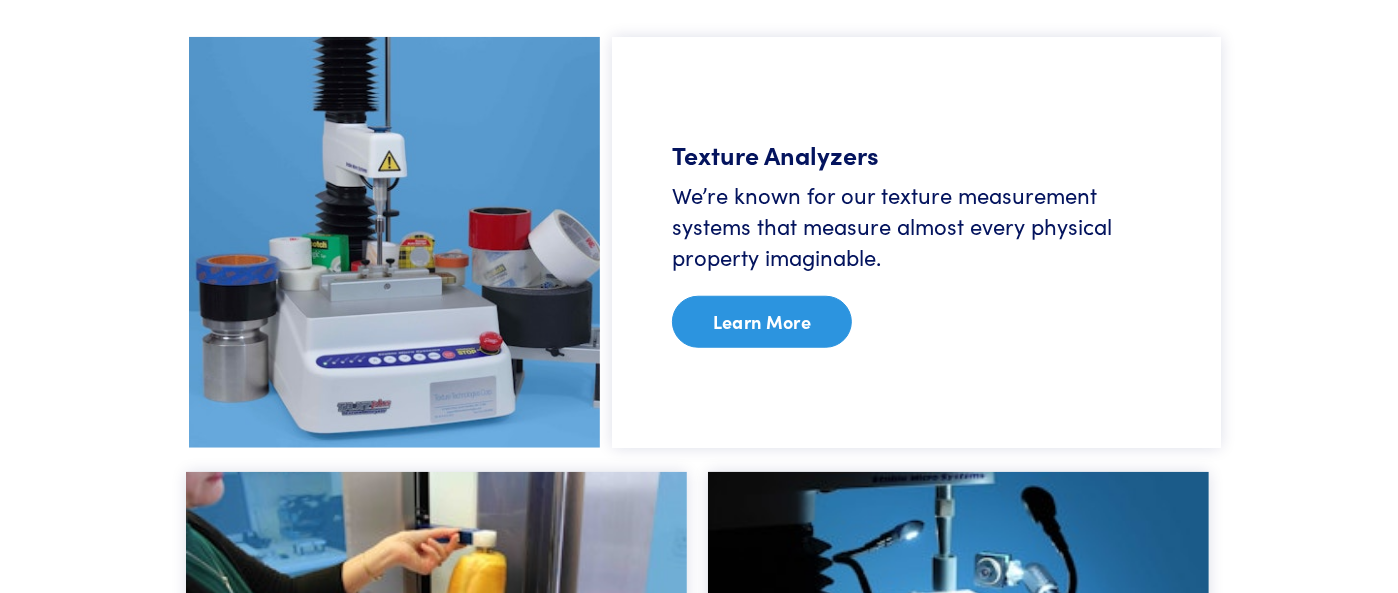 click on "Learn More" at bounding box center [762, 322] 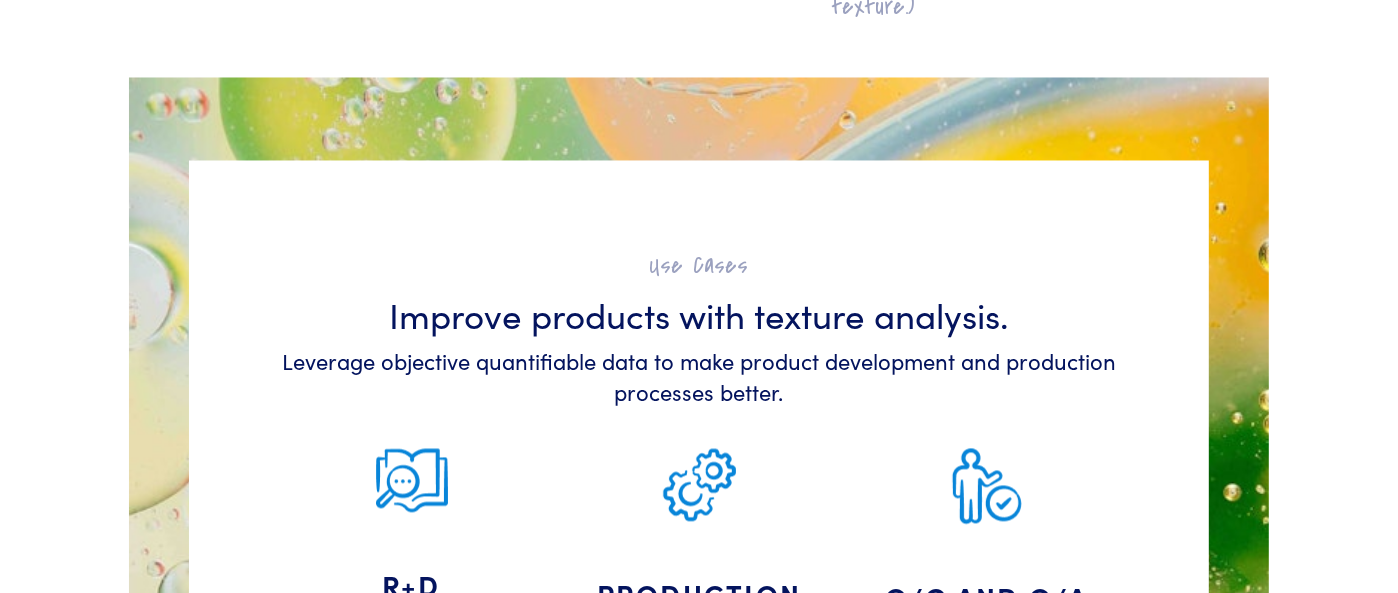 scroll, scrollTop: 3207, scrollLeft: 0, axis: vertical 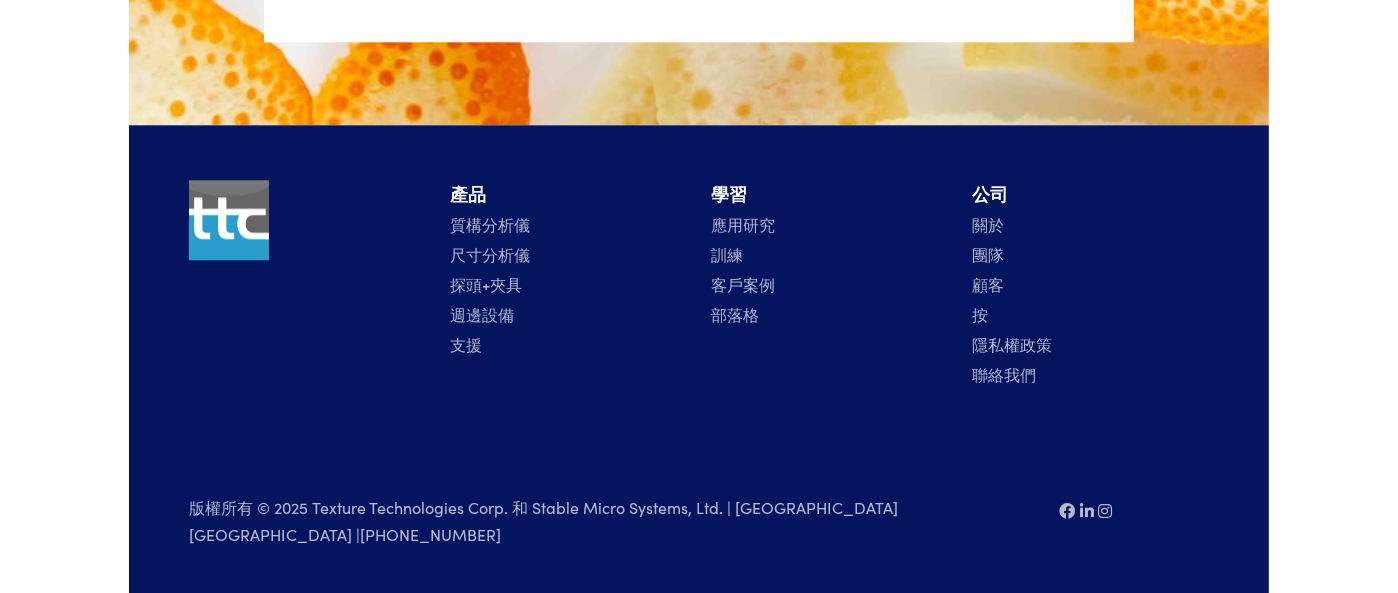 click on "關於" at bounding box center [988, 224] 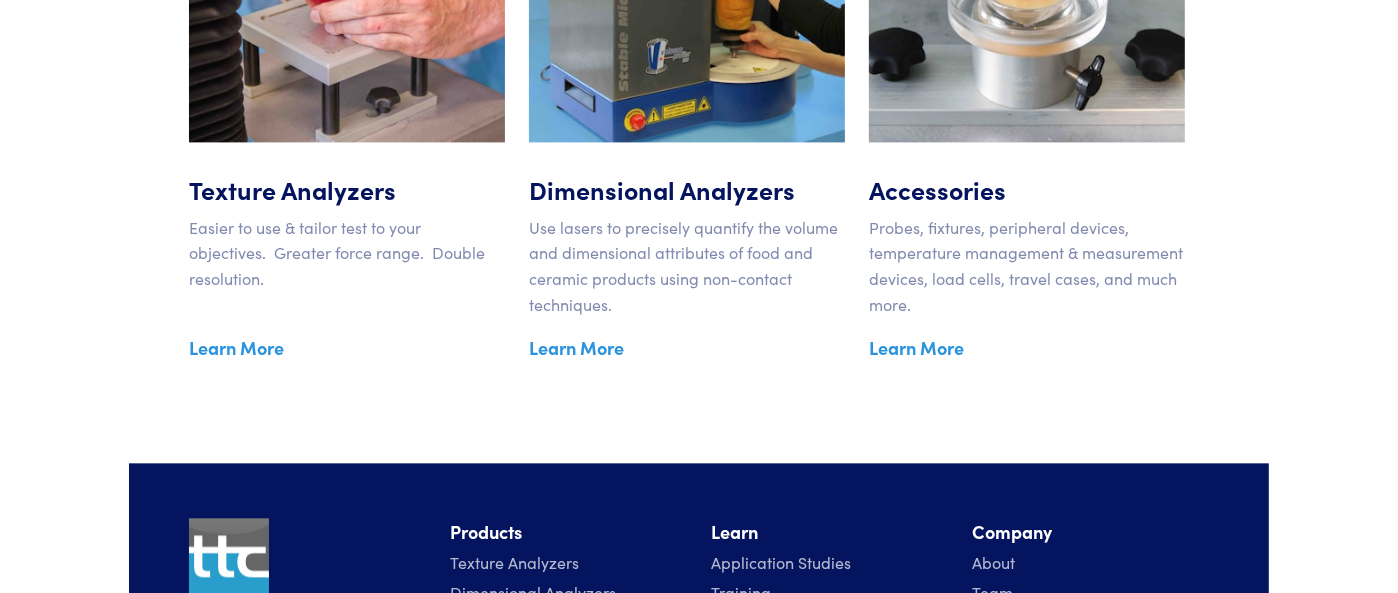 scroll, scrollTop: 3512, scrollLeft: 0, axis: vertical 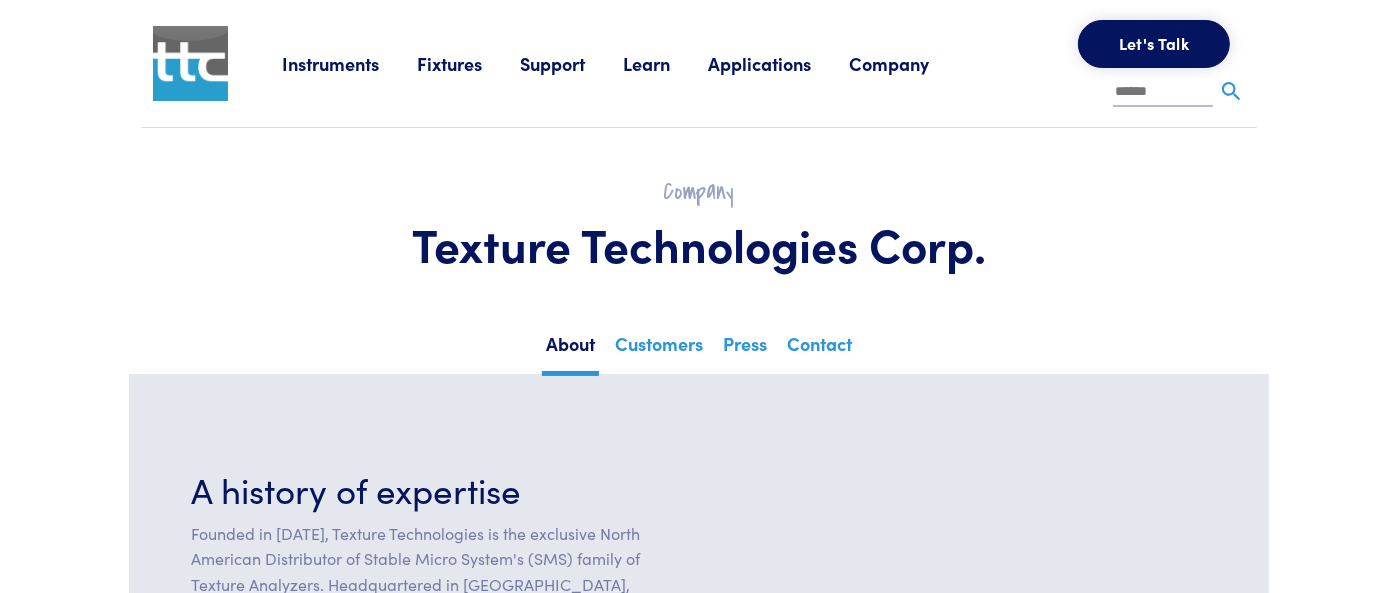 click on "Learn" at bounding box center (665, 63) 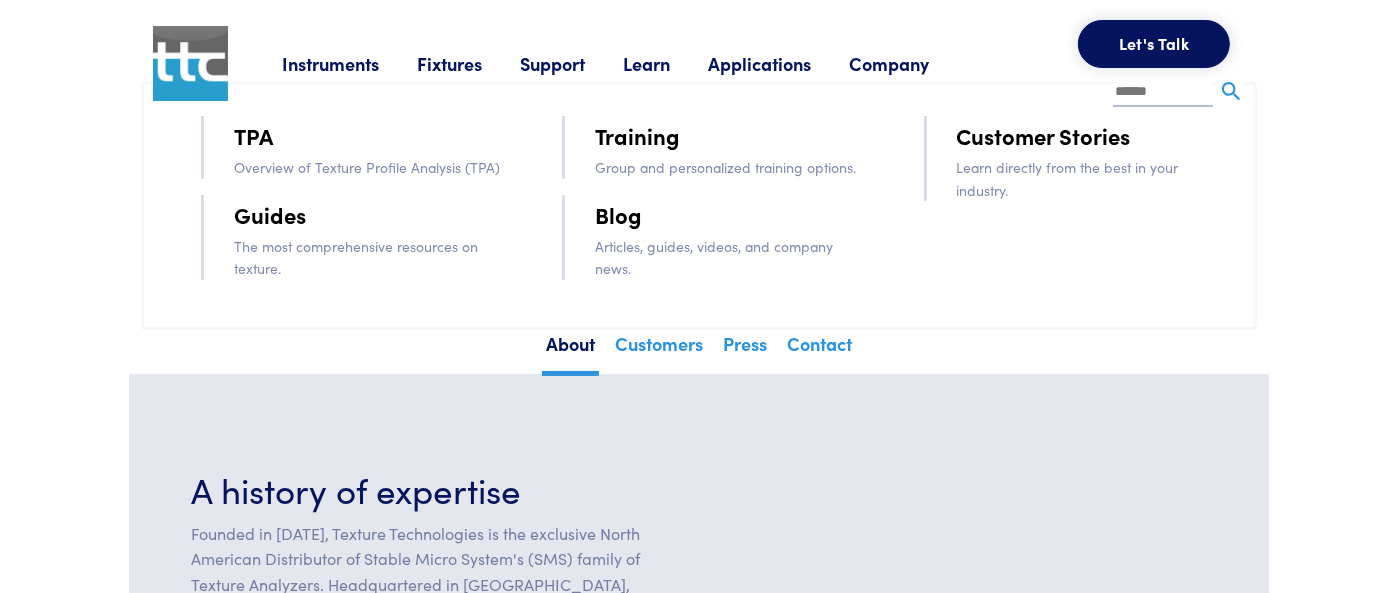 click on "Overview of Texture Profile Analysis (TPA)" at bounding box center [370, 167] 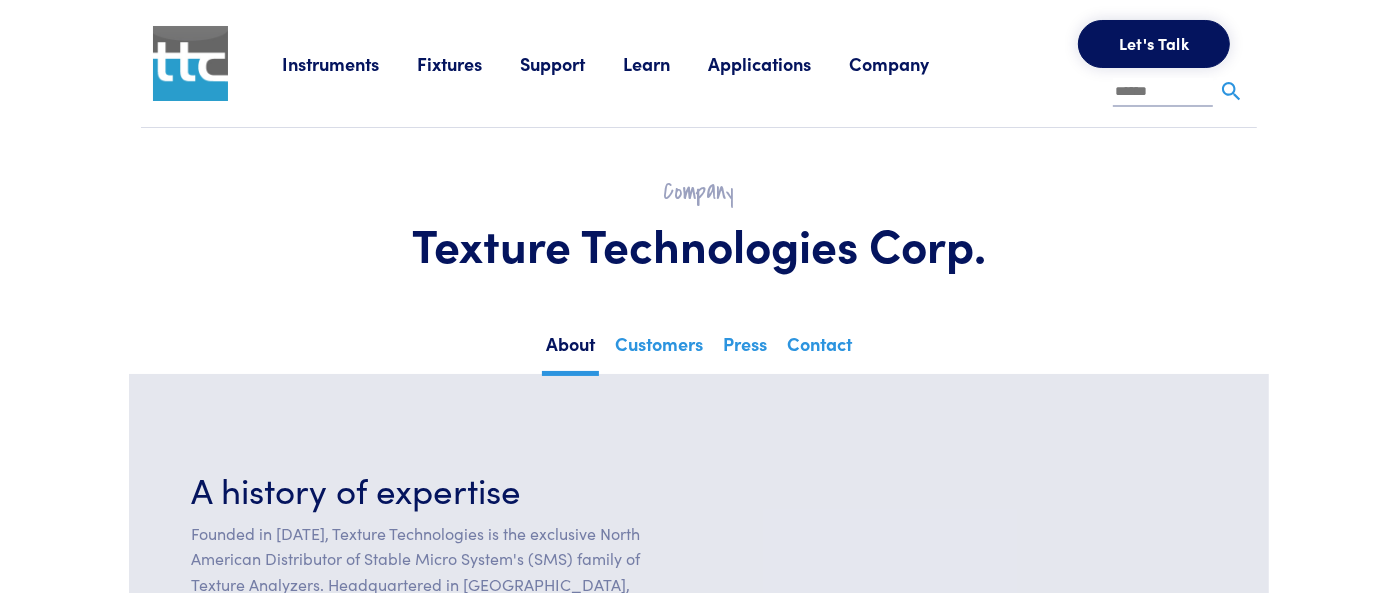 click on "Learn" at bounding box center (665, 63) 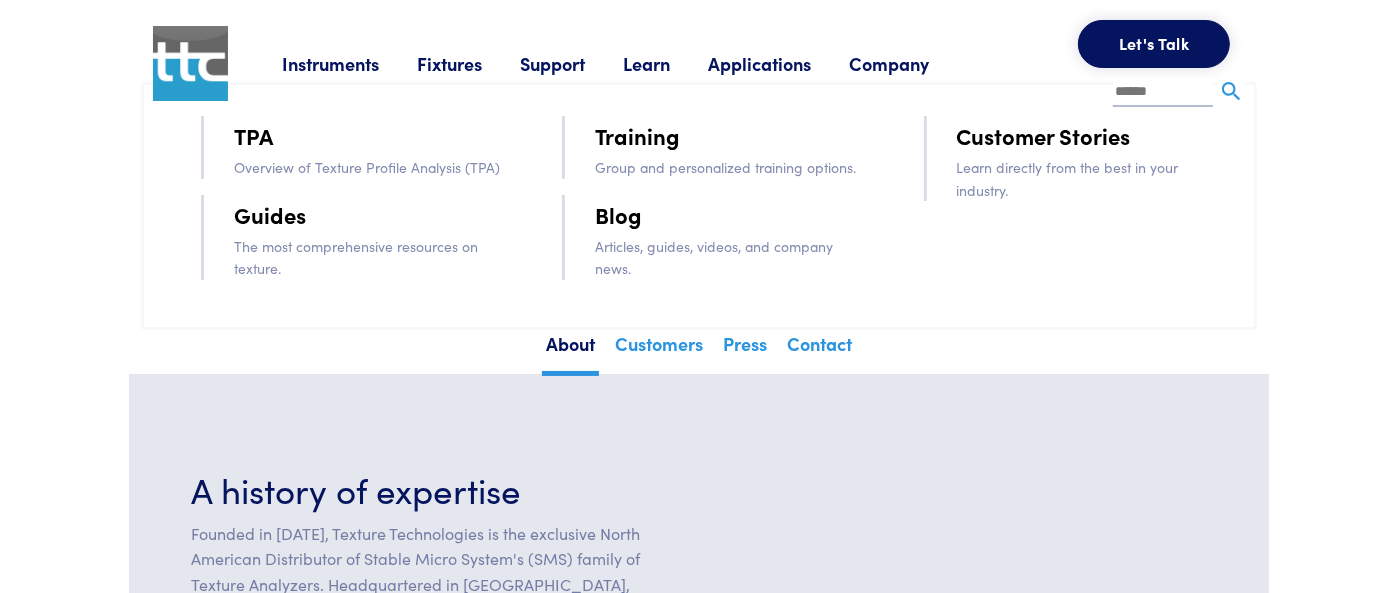 click on "TPA" at bounding box center [253, 135] 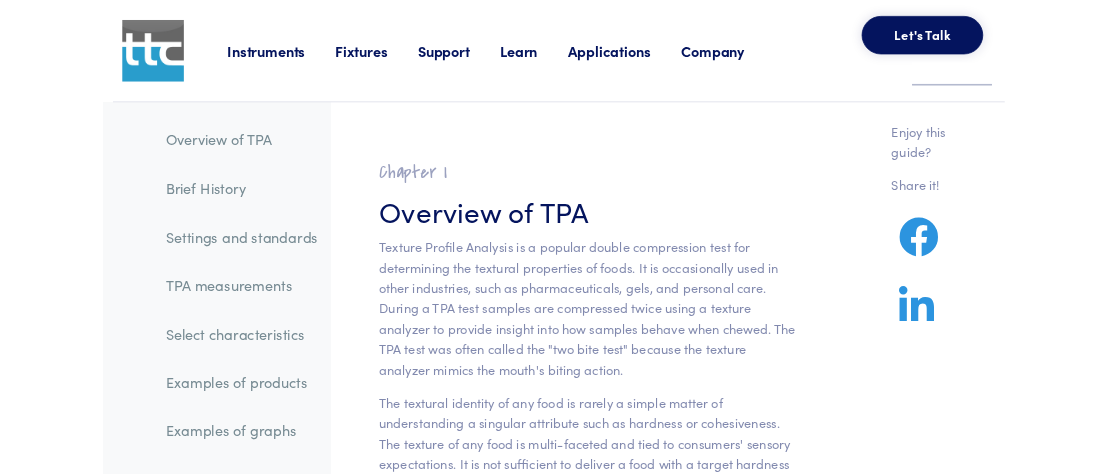 scroll, scrollTop: 0, scrollLeft: 0, axis: both 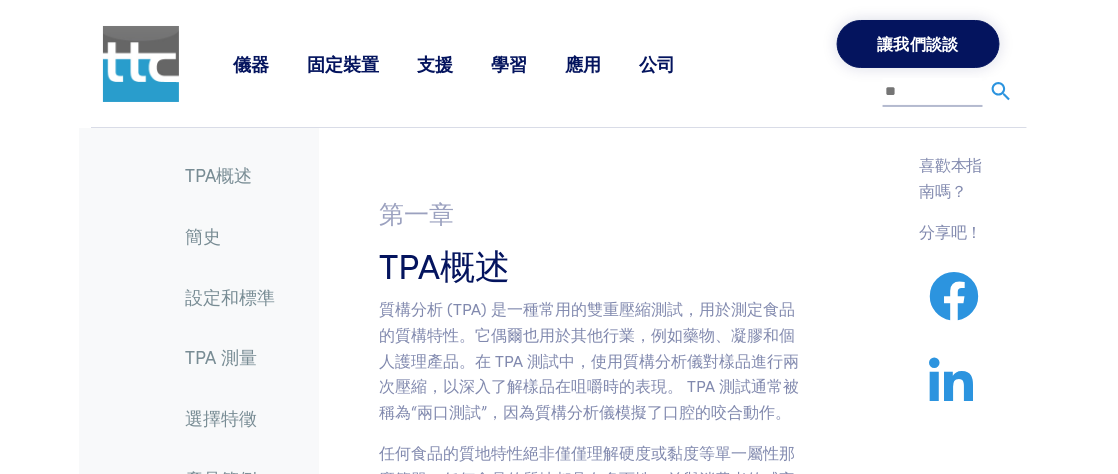 drag, startPoint x: 943, startPoint y: 78, endPoint x: 569, endPoint y: 191, distance: 390.6981 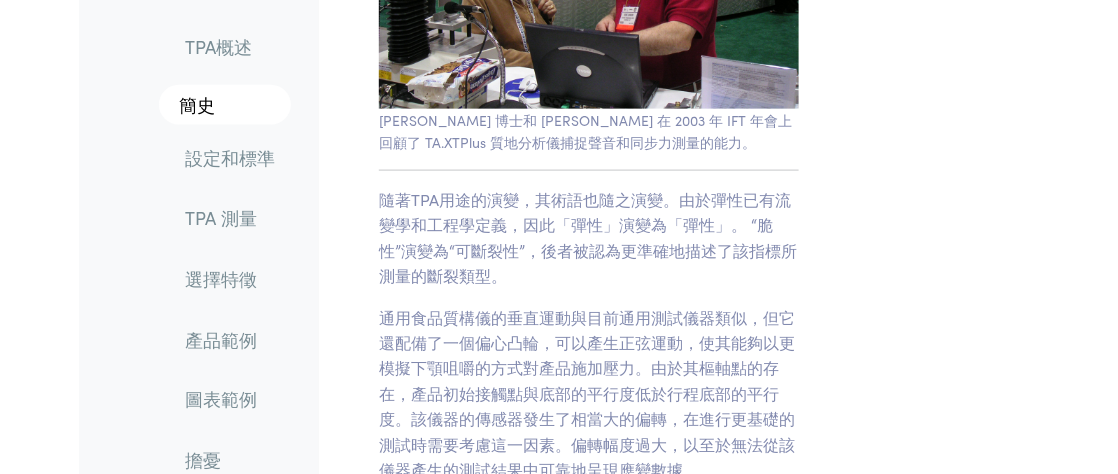 scroll, scrollTop: 2533, scrollLeft: 0, axis: vertical 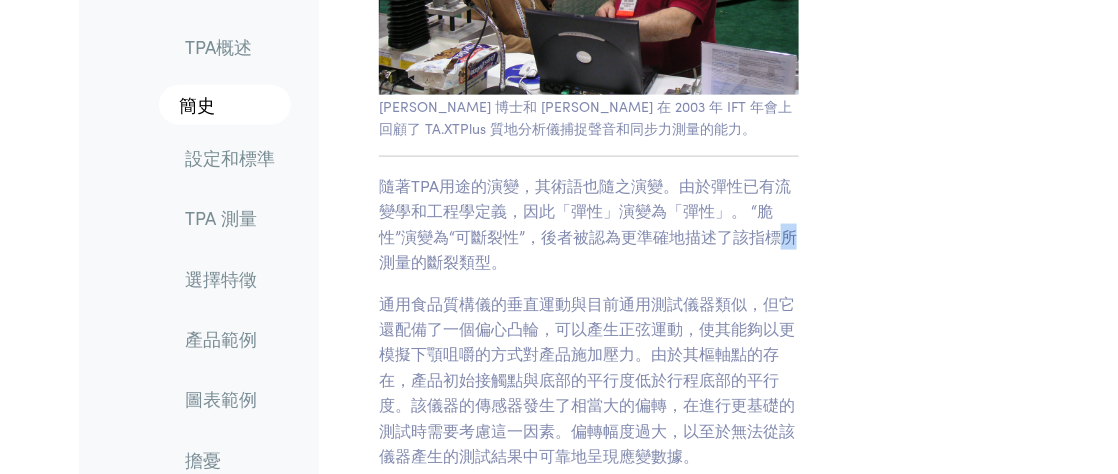 click on "隨著TPA用途的演變，其術語也隨之演變。由於彈性已有流變學和工程學定義，因此「彈性」演變為「彈性」。 “脆性”演變為“可斷裂性”，後者被認為更準確地描述了該指標所測量的斷裂類型。" at bounding box center (588, 223) 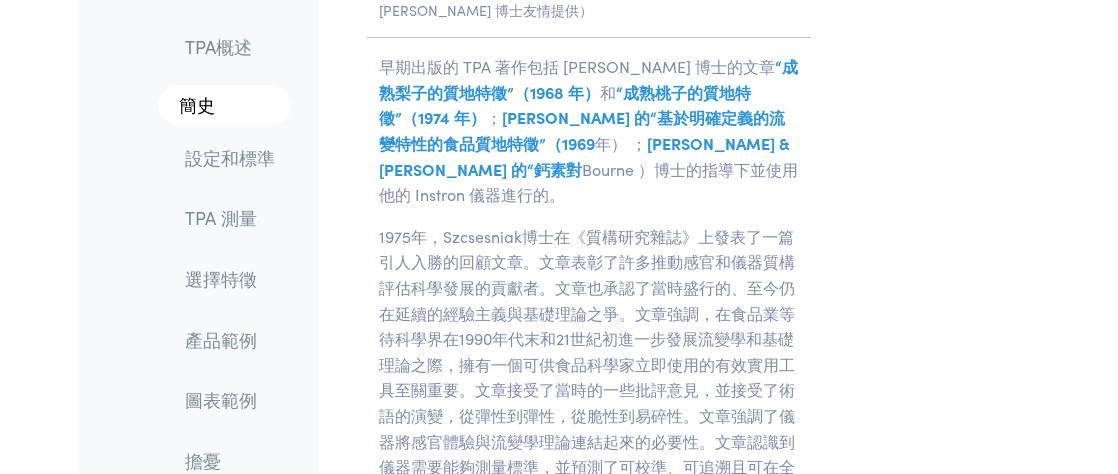 scroll, scrollTop: 3766, scrollLeft: 0, axis: vertical 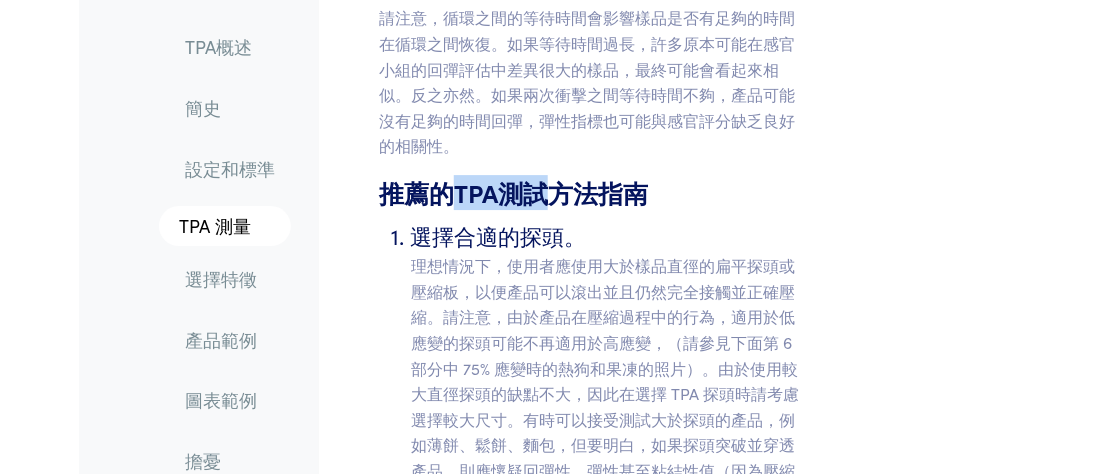 drag, startPoint x: 447, startPoint y: 64, endPoint x: 553, endPoint y: 60, distance: 106.07545 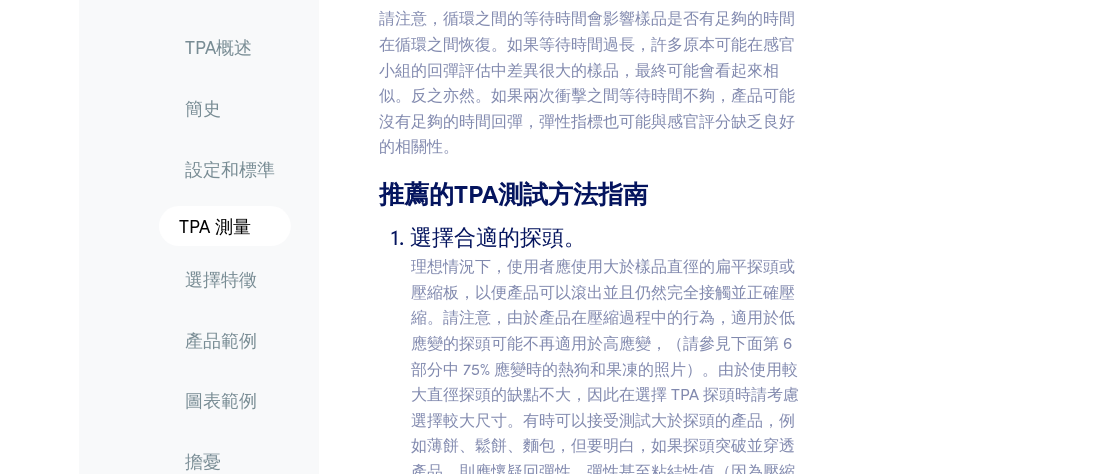click on "推薦的TPA測試方法指南" at bounding box center [513, 192] 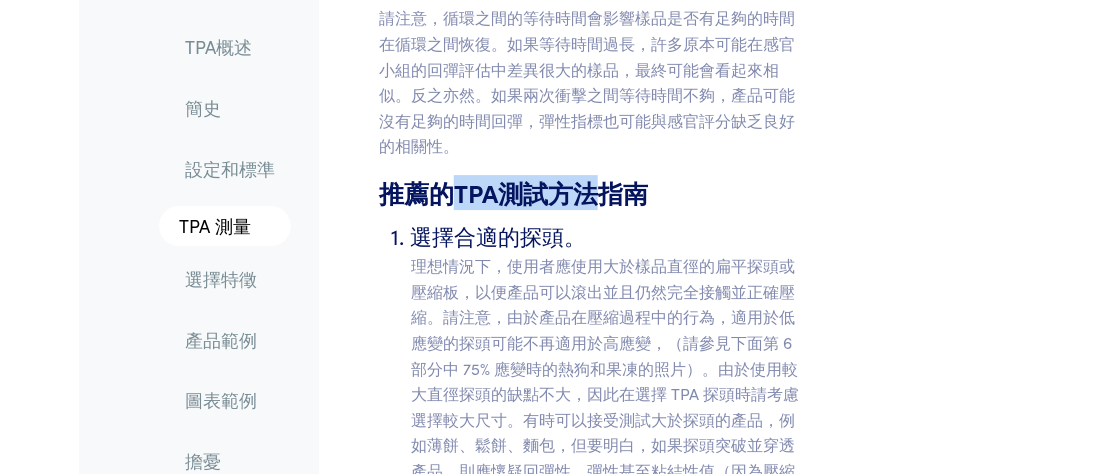 drag, startPoint x: 450, startPoint y: 66, endPoint x: 587, endPoint y: 66, distance: 137 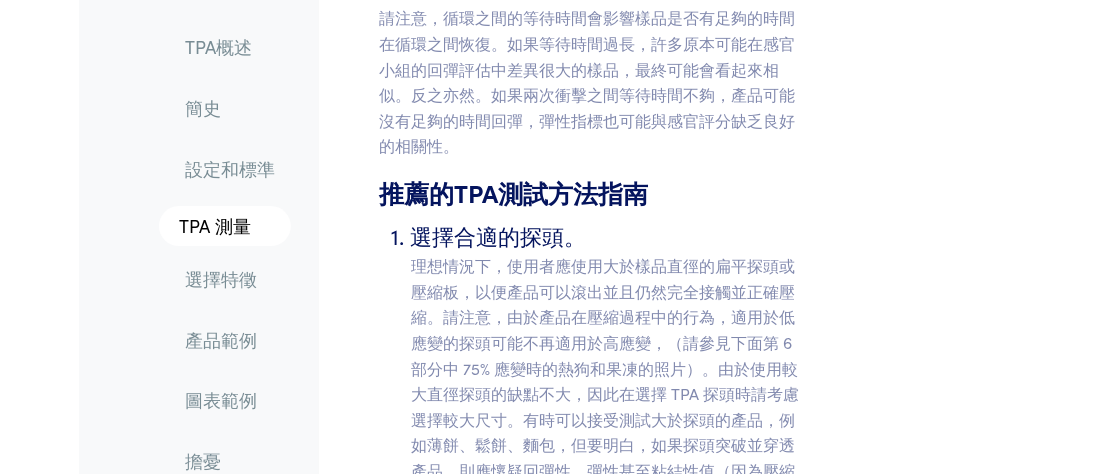 click on "選擇合適的探頭。 理想情況下，使用者應使用大於樣品直徑的扁平探頭或壓縮板，以便產品可以滾出並且仍然完全接觸並正確壓縮。請注意，由於產品在壓縮過程中的行為，適用於低應變的探頭可能不再適用於高應變，（請參見下面第 6 部分中 75% 應變時的熱狗和果凍的照片）。由於使用較大直徑探頭的缺點不大，因此在選擇 TPA 探頭時請考慮選擇較大尺寸。有時可以接受測試大於探頭的產品，例如薄餅、鬆餅、麵包，但要明白，如果探頭突破並穿透產品，則應懷疑回彈性、彈性甚至粘結性值（因為壓縮產品的回彈能力可能會因摩擦力和穿透孔的側壁而受到過度抵消）。
設定壓縮和提取相同的速度。
嘗試多種壓縮距離或百分比應變來確定最佳最大壓縮距離。 article 1 ." at bounding box center [589, 2592] 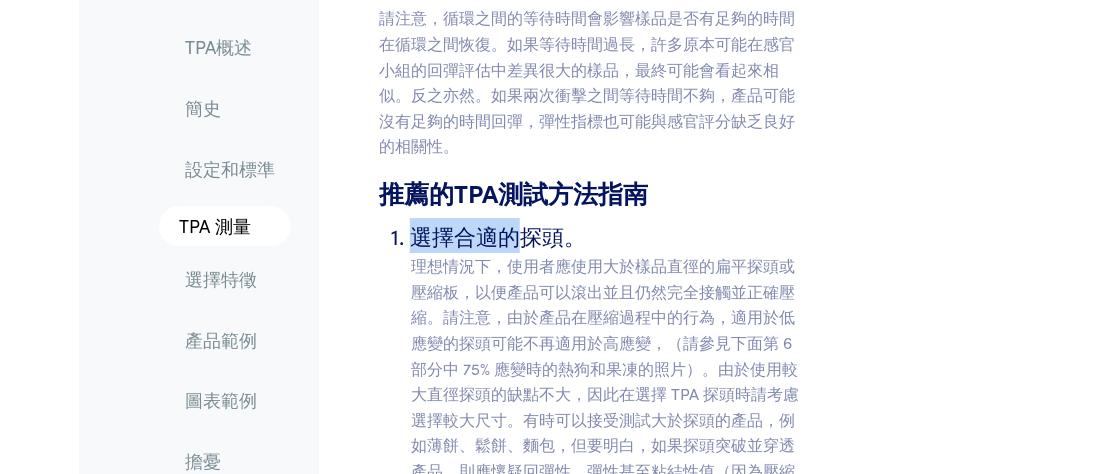drag, startPoint x: 388, startPoint y: 106, endPoint x: 507, endPoint y: 114, distance: 119.26861 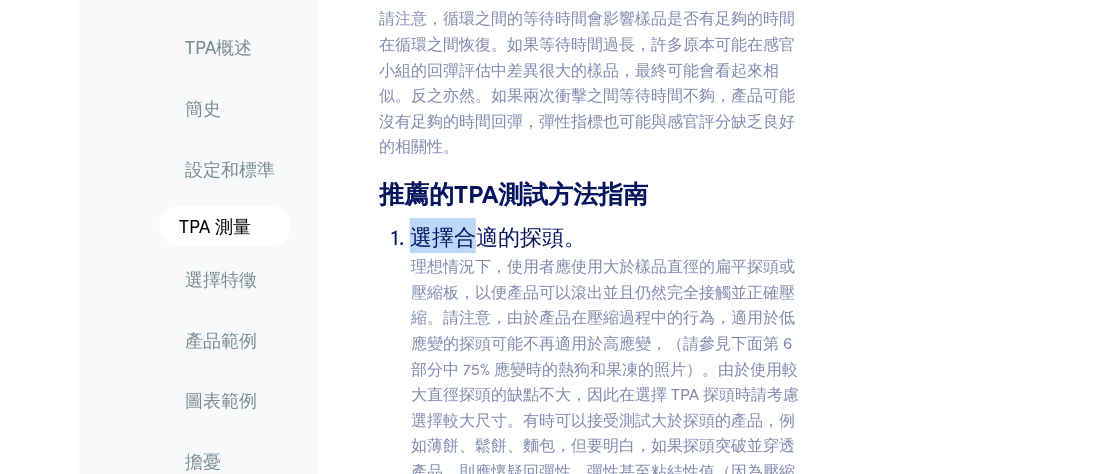 drag, startPoint x: 379, startPoint y: 105, endPoint x: 482, endPoint y: 110, distance: 103.121284 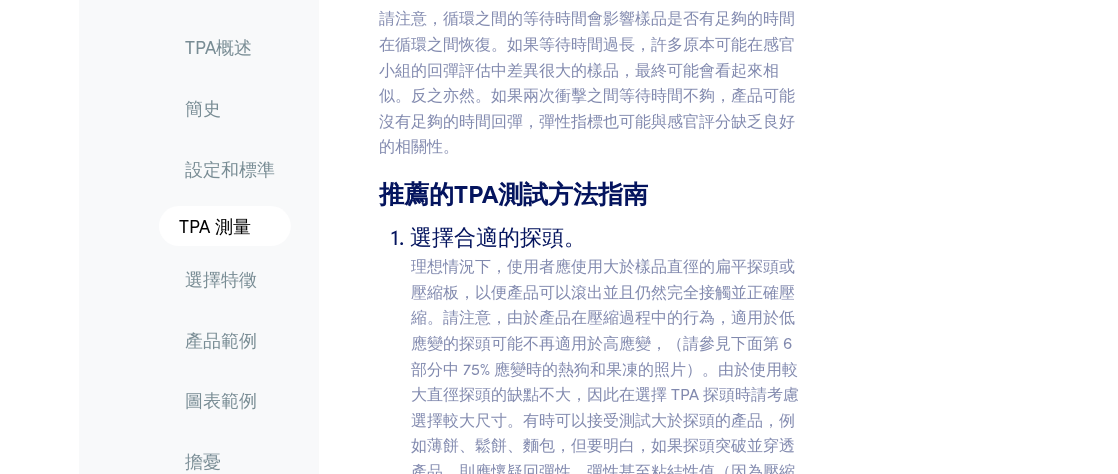 click on "選擇合適的探頭。" at bounding box center (498, 235) 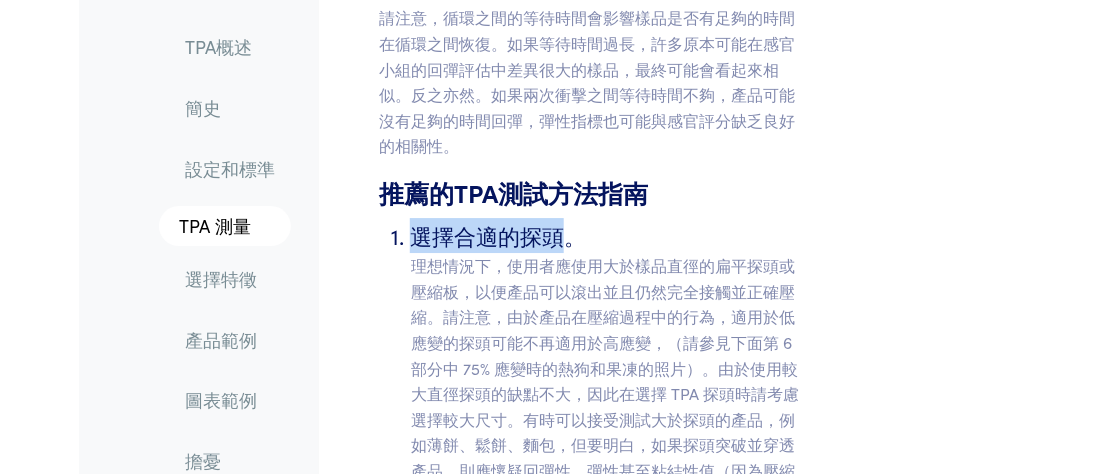 drag, startPoint x: 564, startPoint y: 103, endPoint x: 359, endPoint y: 103, distance: 205 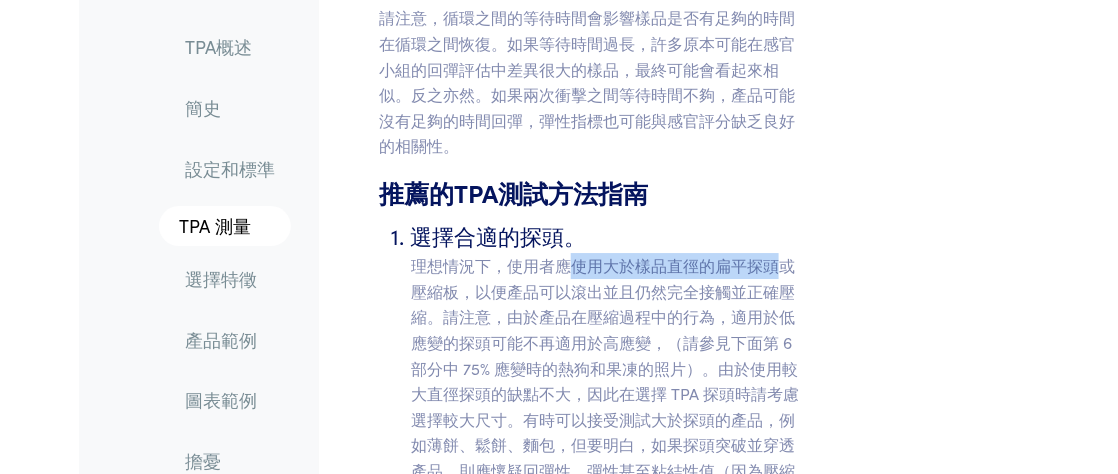 drag, startPoint x: 574, startPoint y: 137, endPoint x: 776, endPoint y: 139, distance: 202.0099 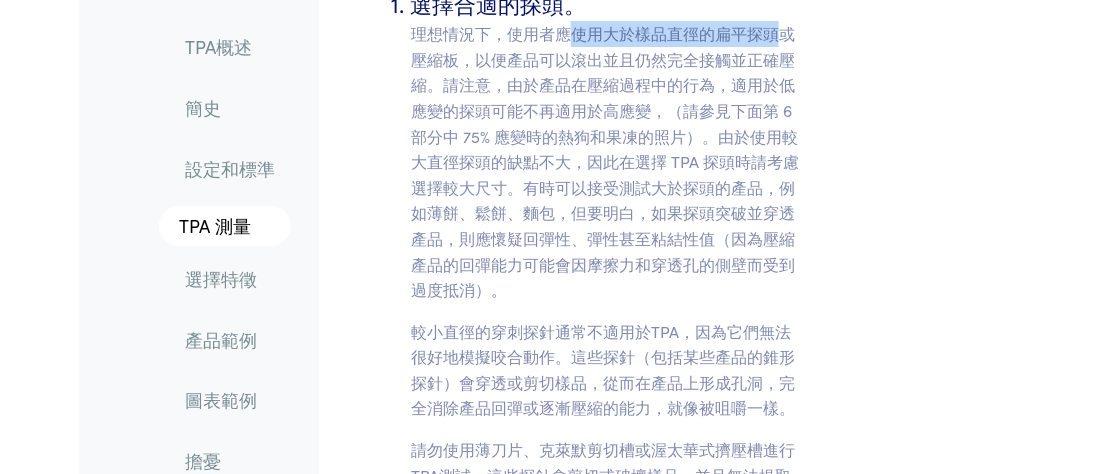 scroll, scrollTop: 7539, scrollLeft: 0, axis: vertical 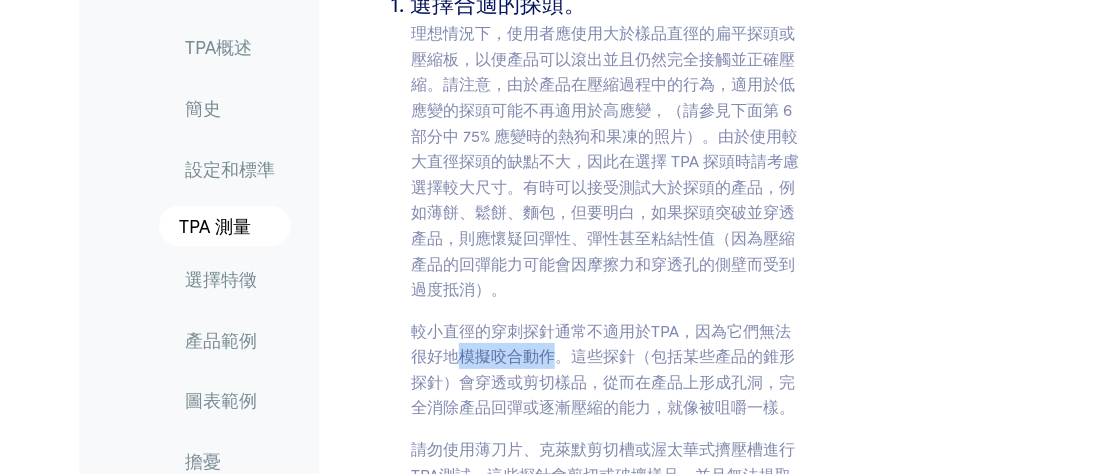 drag, startPoint x: 461, startPoint y: 228, endPoint x: 549, endPoint y: 227, distance: 88.005684 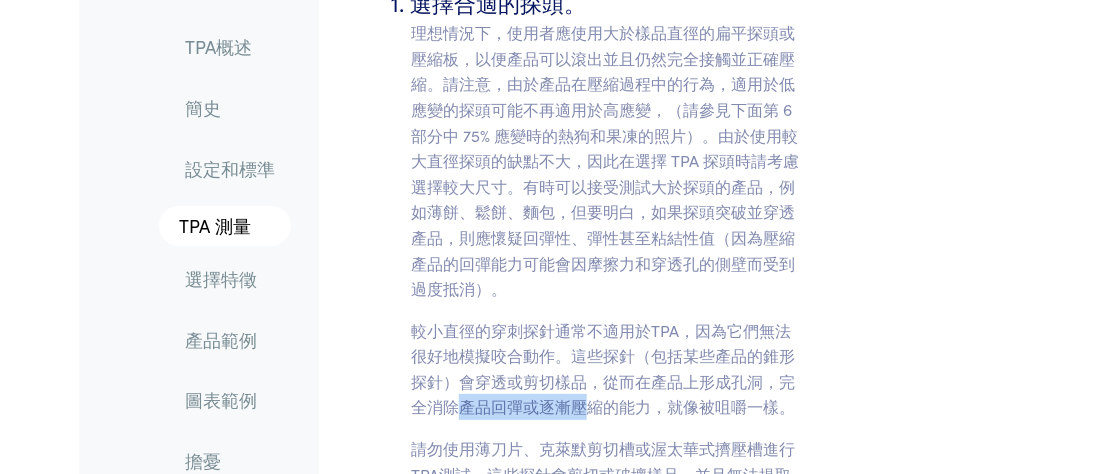 drag, startPoint x: 457, startPoint y: 279, endPoint x: 583, endPoint y: 274, distance: 126.09917 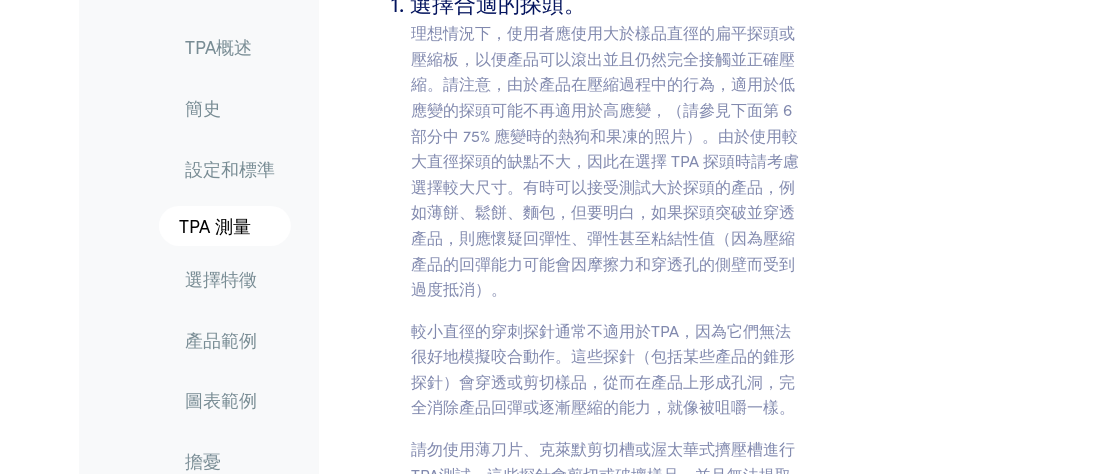 drag, startPoint x: 573, startPoint y: 277, endPoint x: 523, endPoint y: 293, distance: 52.49762 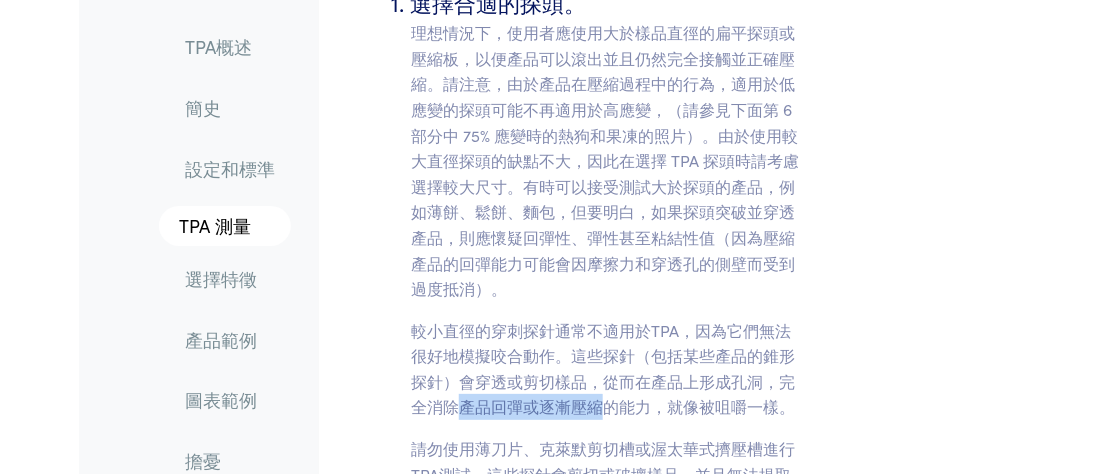 drag, startPoint x: 461, startPoint y: 279, endPoint x: 601, endPoint y: 276, distance: 140.03214 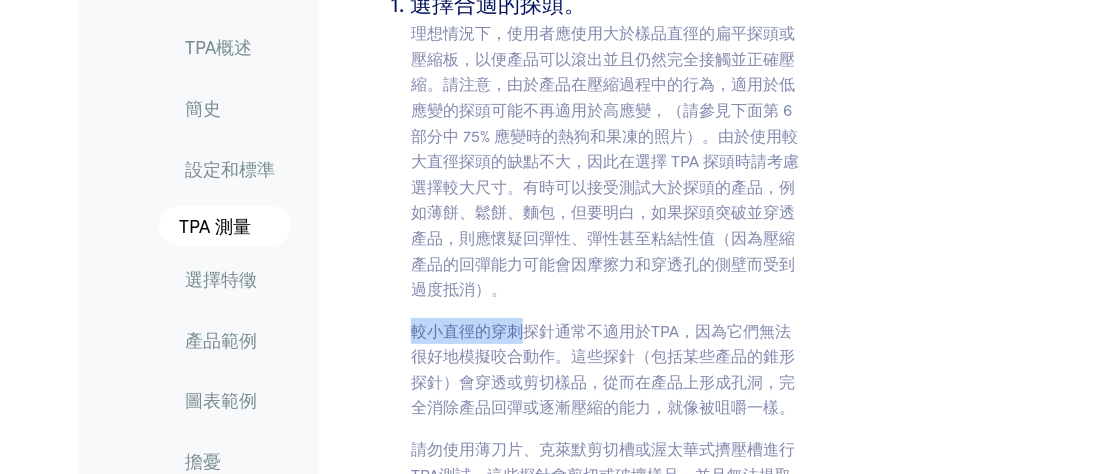 drag, startPoint x: 412, startPoint y: 205, endPoint x: 528, endPoint y: 200, distance: 116.10771 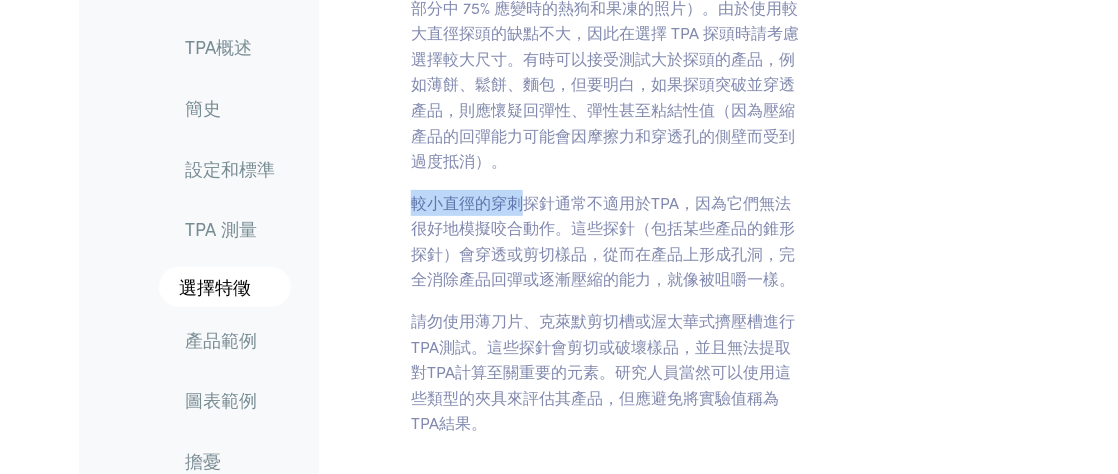 scroll, scrollTop: 7706, scrollLeft: 0, axis: vertical 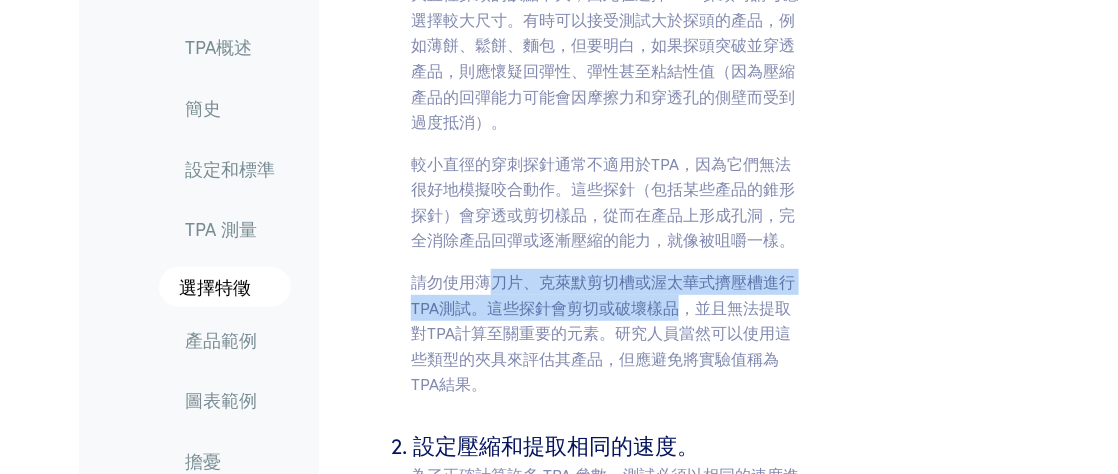 drag, startPoint x: 490, startPoint y: 152, endPoint x: 682, endPoint y: 172, distance: 193.03885 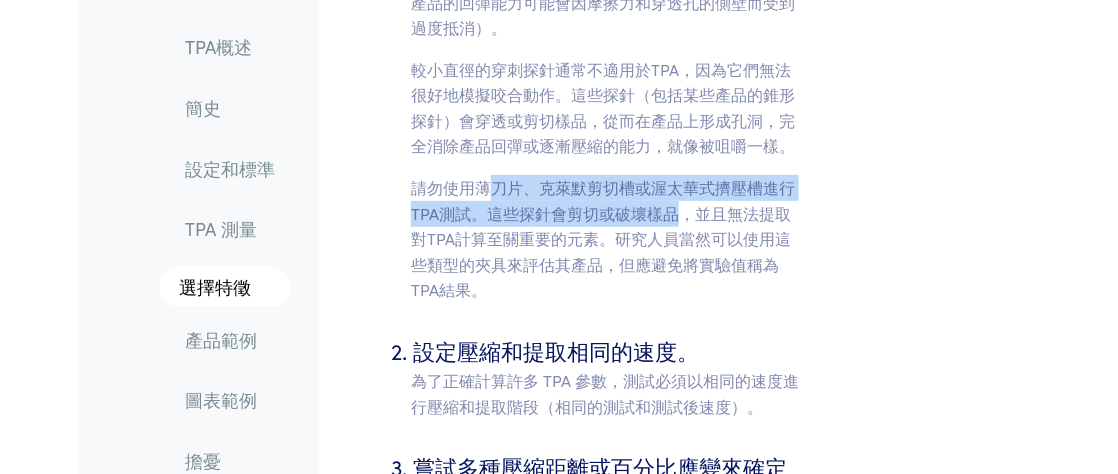 scroll, scrollTop: 7806, scrollLeft: 0, axis: vertical 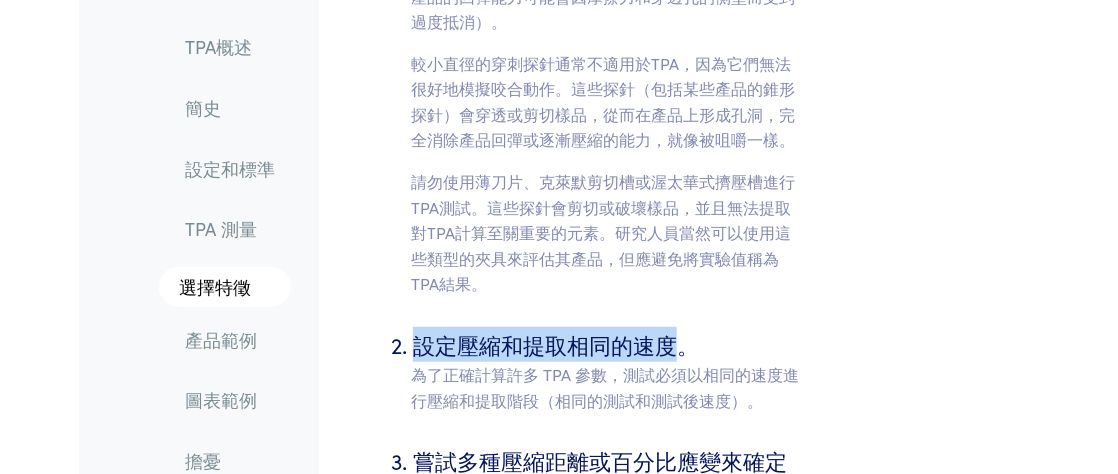 drag, startPoint x: 414, startPoint y: 215, endPoint x: 683, endPoint y: 220, distance: 269.04648 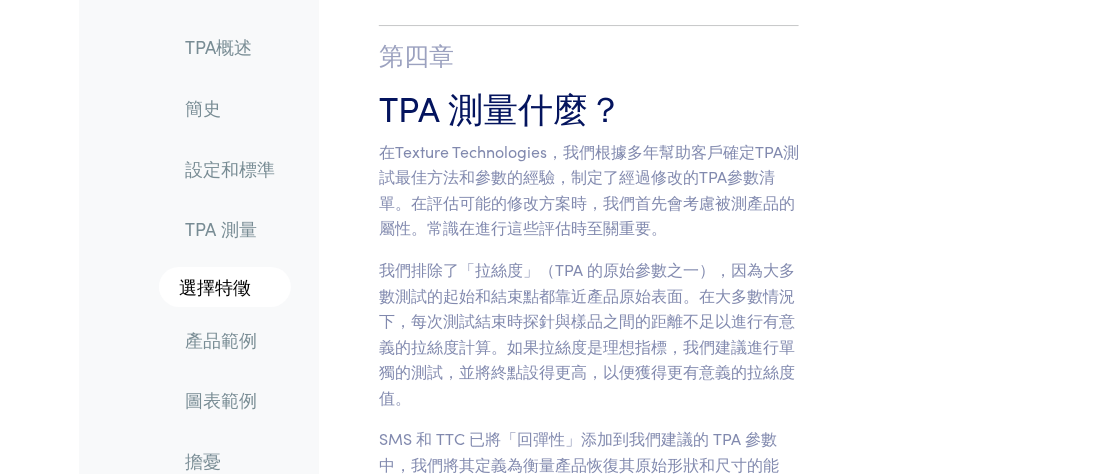 scroll, scrollTop: 7806, scrollLeft: 0, axis: vertical 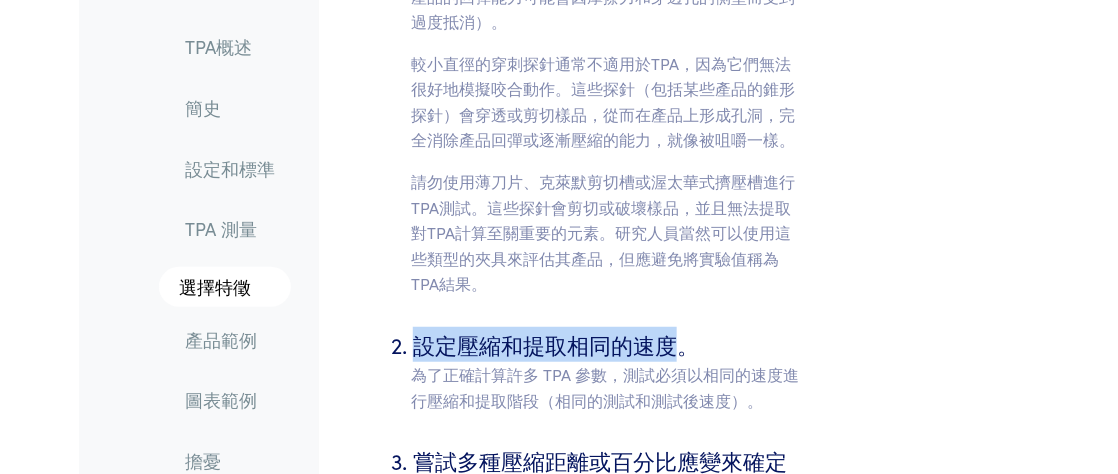 drag, startPoint x: 418, startPoint y: 209, endPoint x: 675, endPoint y: 212, distance: 257.01752 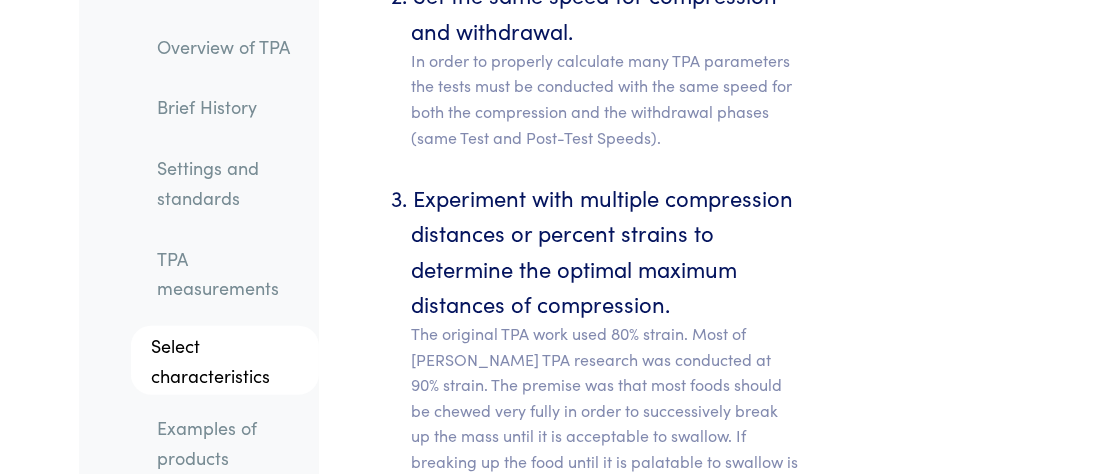 scroll, scrollTop: 8040, scrollLeft: 0, axis: vertical 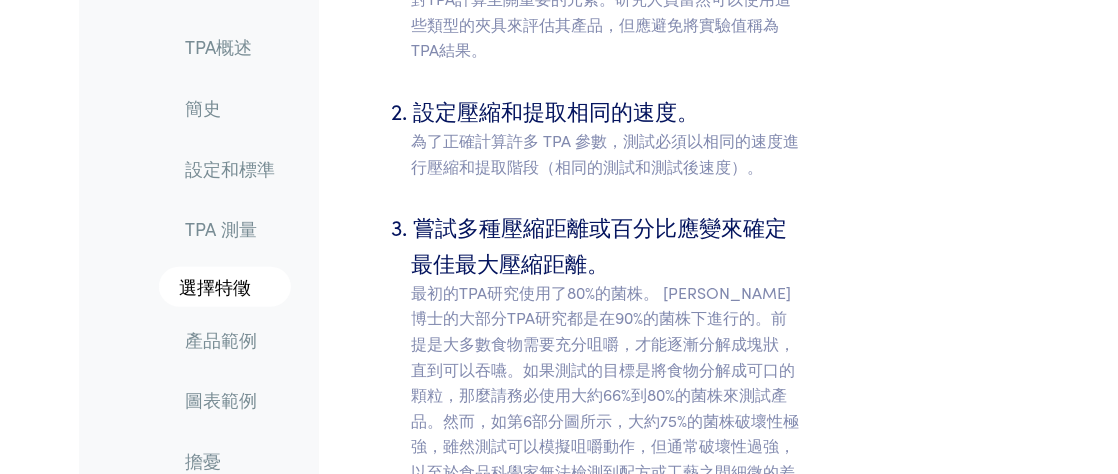 click on "嘗試多種壓縮距離或百分比應變來確定最佳最大壓縮距離。 最初的TPA研究使用了80%的菌株。 Bourne博士的大部分TPA研究都是在90%的菌株下進行的。前提是大多數食物需要充分咀嚼，才能逐漸分解成塊狀，直到可以吞嚥。如果測試的目標是將食物分解成可口的顆粒，那麼請務必使用大約66%到80%的菌株來測試產品。然而，如第6部分圖所示，大約75%的菌株破壞性極強，雖然測試可以模擬咀嚼動作，但通常破壞性過強，以至於食品科學家無法檢測到配方或工藝之間細微的差異。" at bounding box center (605, 457) 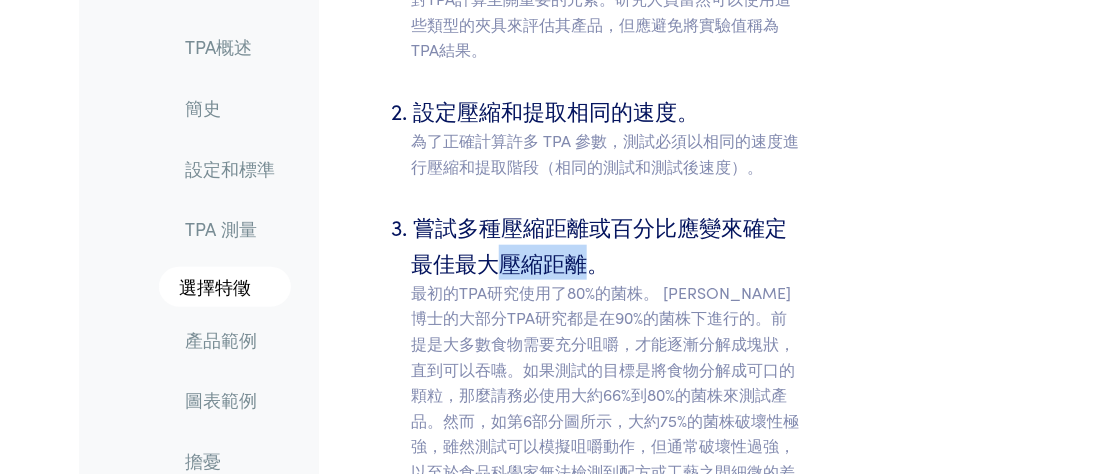 drag, startPoint x: 502, startPoint y: 132, endPoint x: 584, endPoint y: 132, distance: 82 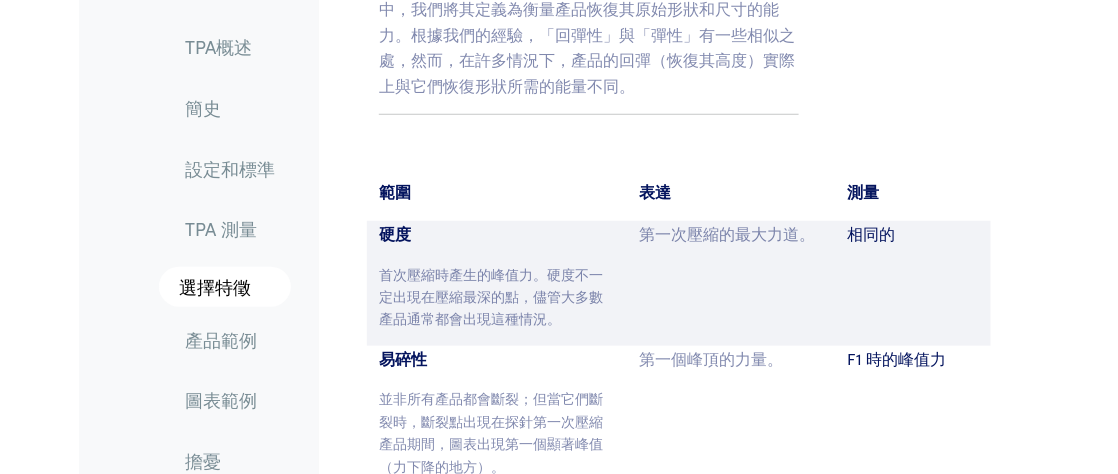 scroll, scrollTop: 8073, scrollLeft: 0, axis: vertical 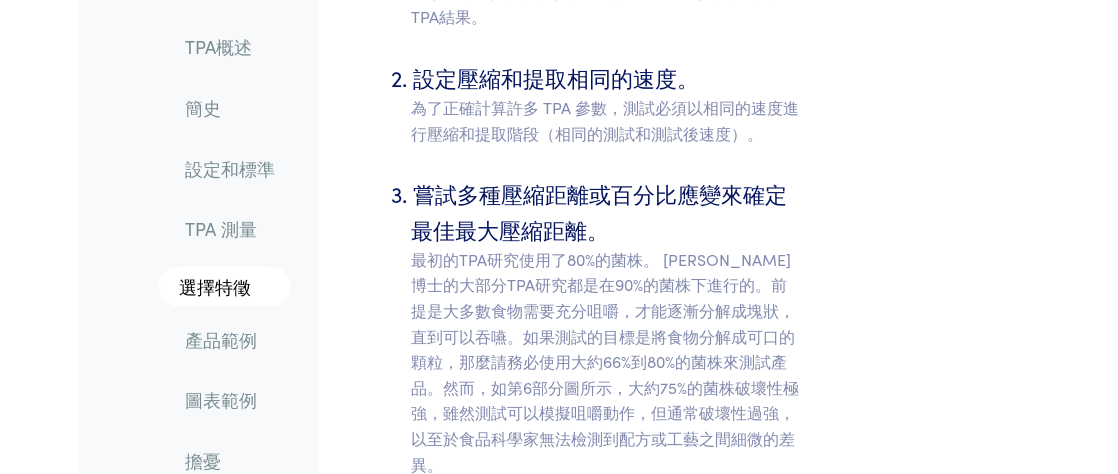 click on "喜歡本指南嗎？
分享吧！" at bounding box center [954, -2014] 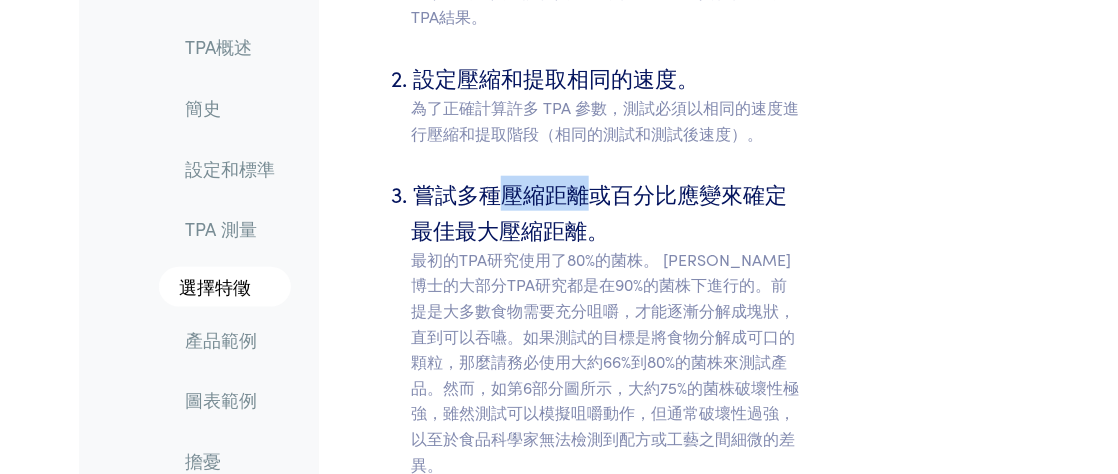 drag, startPoint x: 503, startPoint y: 66, endPoint x: 583, endPoint y: 69, distance: 80.05623 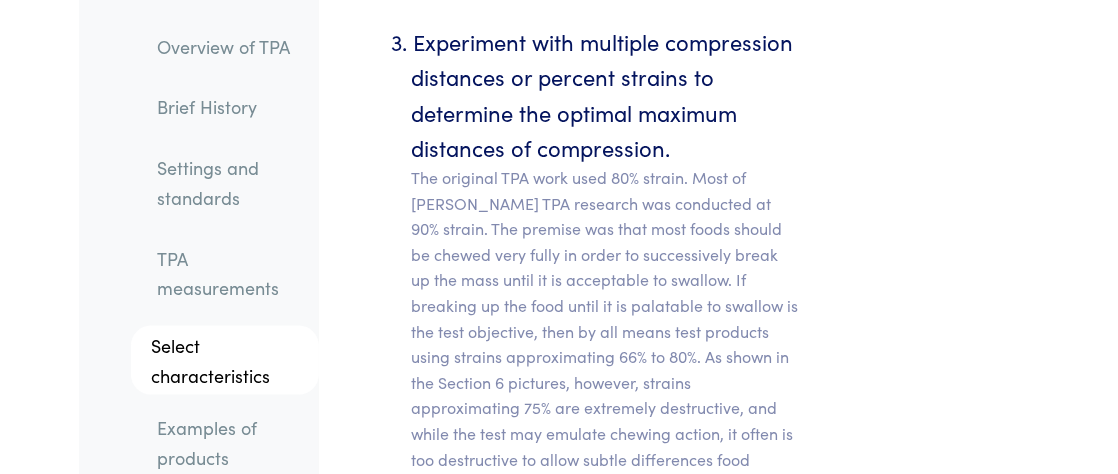 scroll, scrollTop: 11968, scrollLeft: 0, axis: vertical 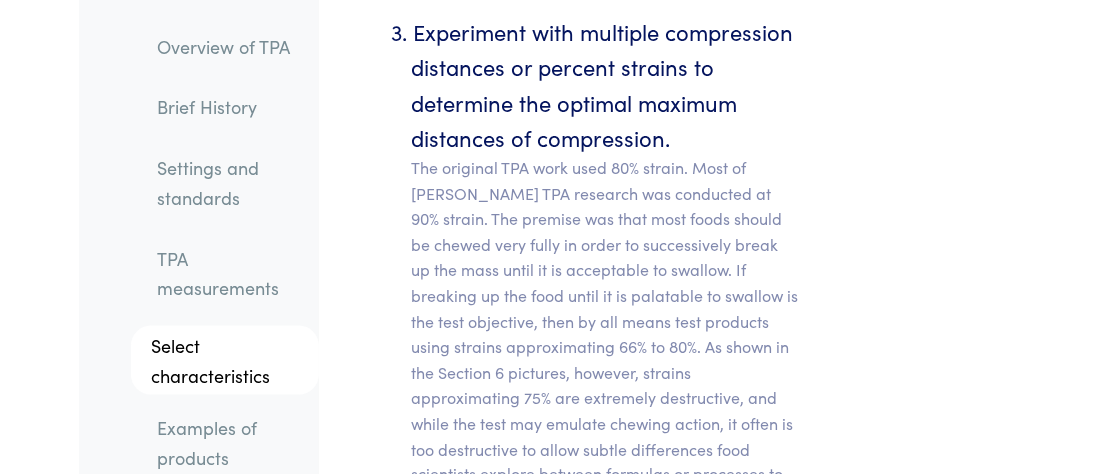 click on "Enjoy this guide?
Share it!" at bounding box center (954, -3176) 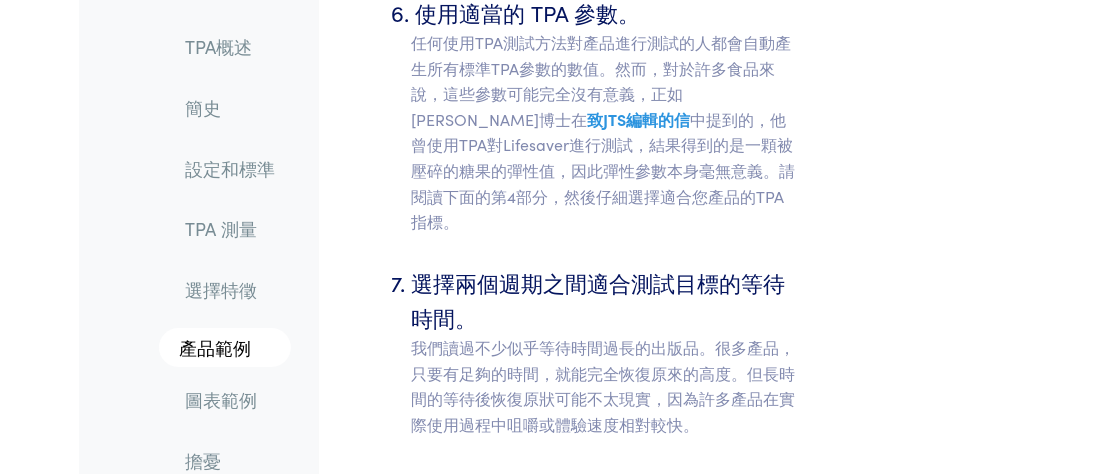 scroll, scrollTop: 9185, scrollLeft: 0, axis: vertical 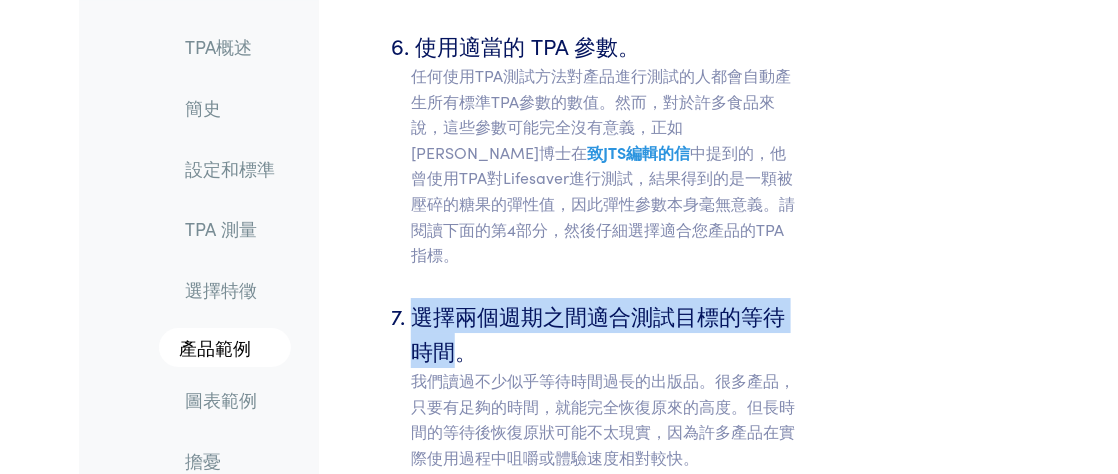 drag, startPoint x: 415, startPoint y: 130, endPoint x: 462, endPoint y: 158, distance: 54.708317 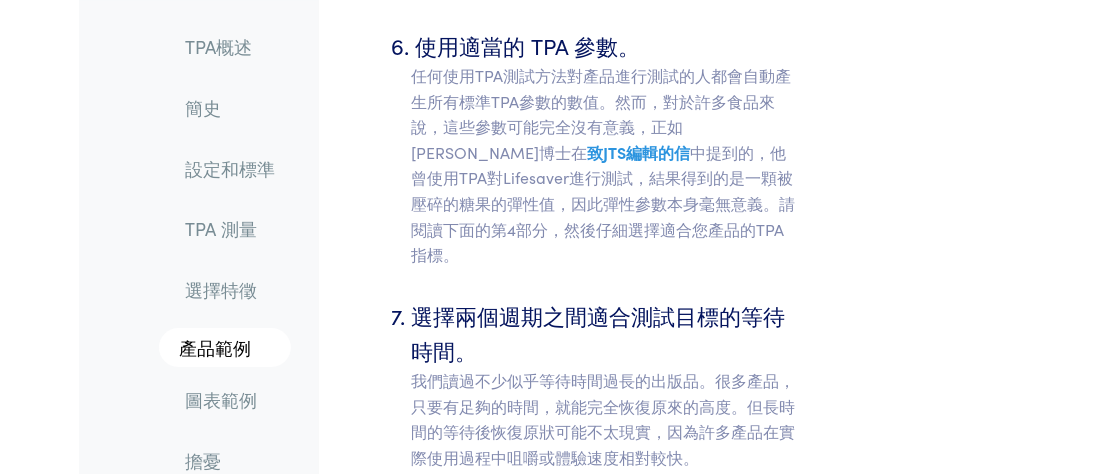 click on "儀器
Texture Analyzers
Measure any physical product characteristic.
TA.XTPlus Connect
TA.XTPlus 100 Connect
TA.XTExpress Connect
TA.HDPlus Connect
Compare Instruments
Software
Dimensional Analyzers
Measure volume, density, and dimensional profiles of solids.
Volscan Profiler
Ceramscan
Software
固定裝置
Extras" at bounding box center (559, 13237) 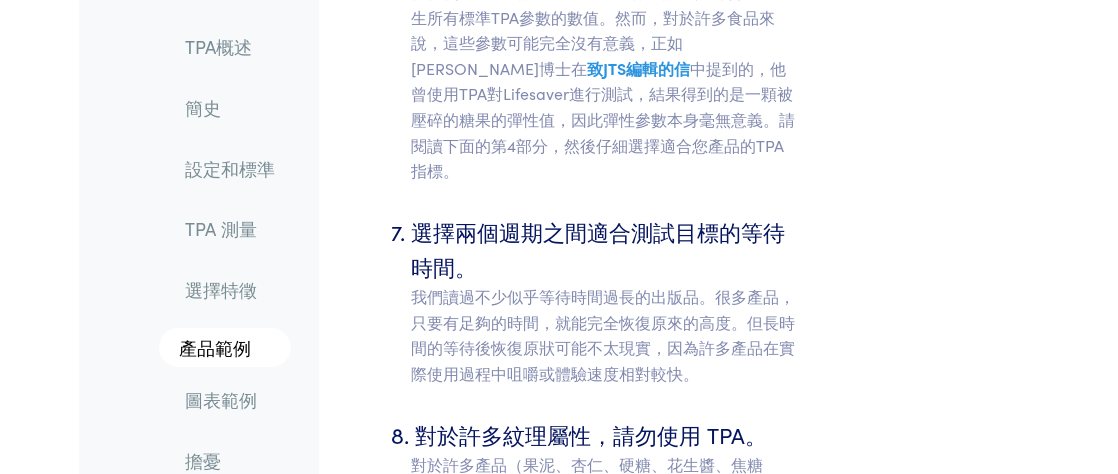 scroll, scrollTop: 9346, scrollLeft: 0, axis: vertical 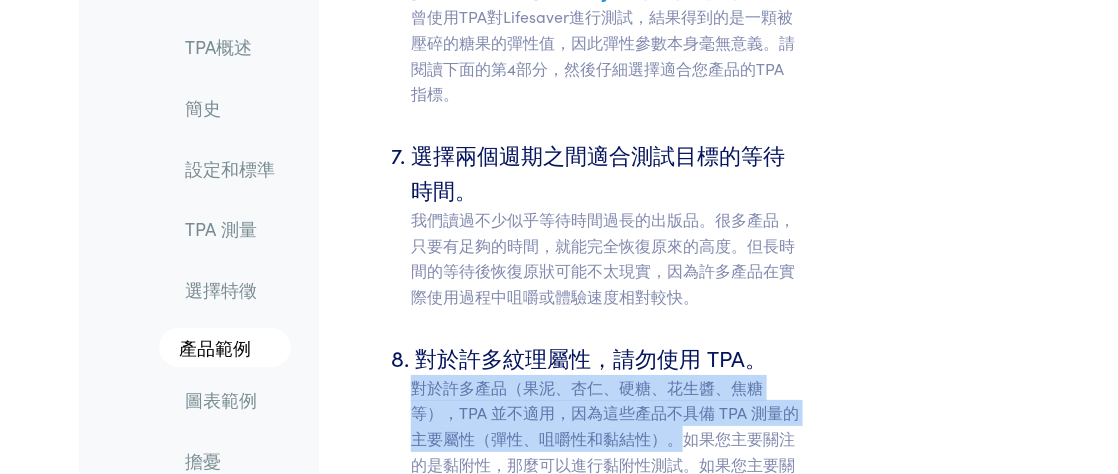 drag, startPoint x: 410, startPoint y: 207, endPoint x: 671, endPoint y: 256, distance: 265.55978 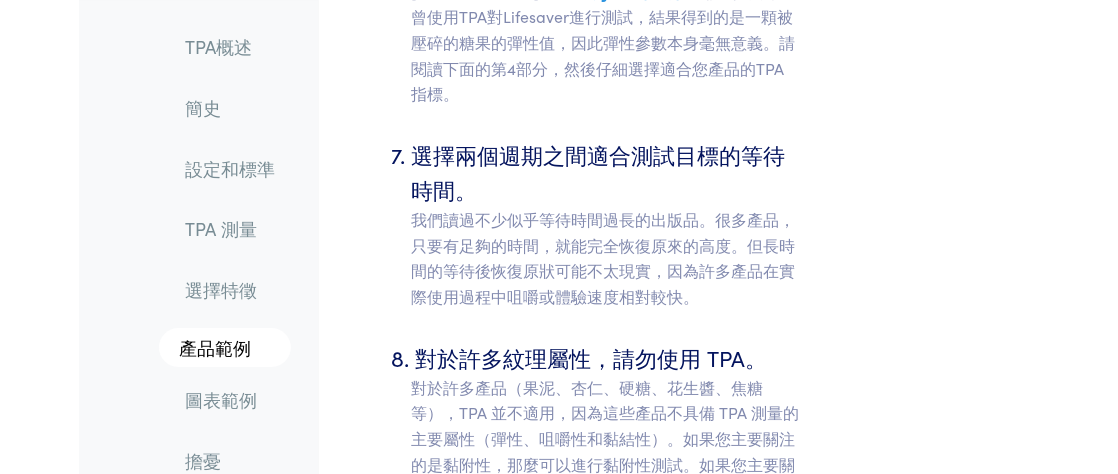 click on "選擇合適的探頭。 理想情況下，使用者應使用大於樣品直徑的扁平探頭或壓縮板，以便產品可以滾出並且仍然完全接觸並正確壓縮。請注意，由於產品在壓縮過程中的行為，適用於低應變的探頭可能不再適用於高應變，（請參見下面第 6 部分中 75% 應變時的熱狗和果凍的照片）。由於使用較大直徑探頭的缺點不大，因此在選擇 TPA 探頭時請考慮選擇較大尺寸。有時可以接受測試大於探頭的產品，例如薄餅、鬆餅、麵包，但要明白，如果探頭突破並穿透產品，則應懷疑回彈性、彈性甚至粘結性值（因為壓縮產品的回彈能力可能會因摩擦力和穿透孔的側壁而受到過度抵消）。
設定壓縮和提取相同的速度。
嘗試多種壓縮距離或百分比應變來確定最佳最大壓縮距離。 article 1 ." at bounding box center [589, -28] 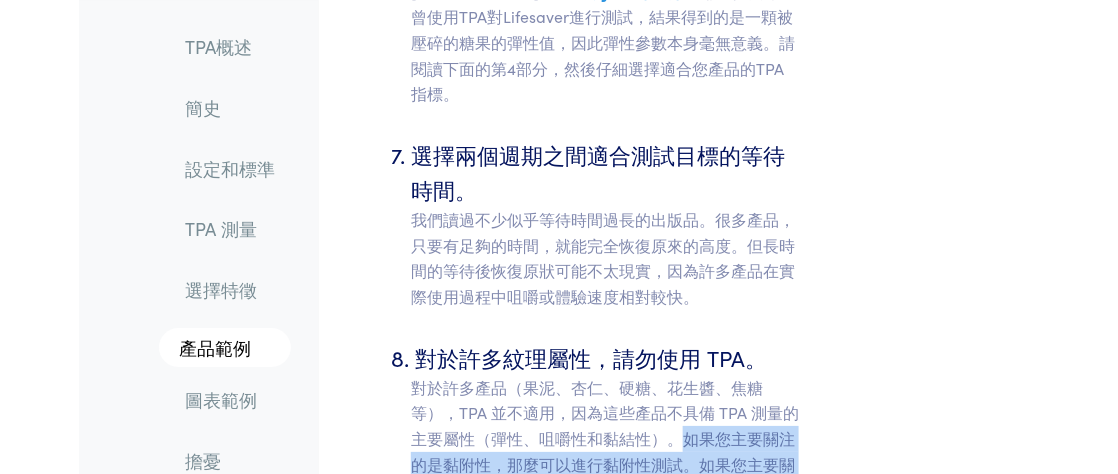 drag, startPoint x: 673, startPoint y: 258, endPoint x: 653, endPoint y: 358, distance: 101.98039 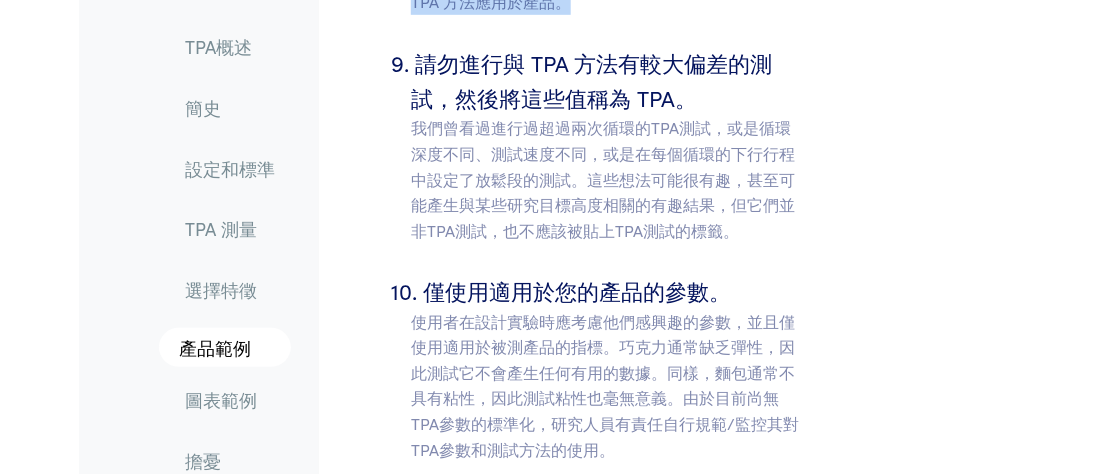 scroll, scrollTop: 9913, scrollLeft: 0, axis: vertical 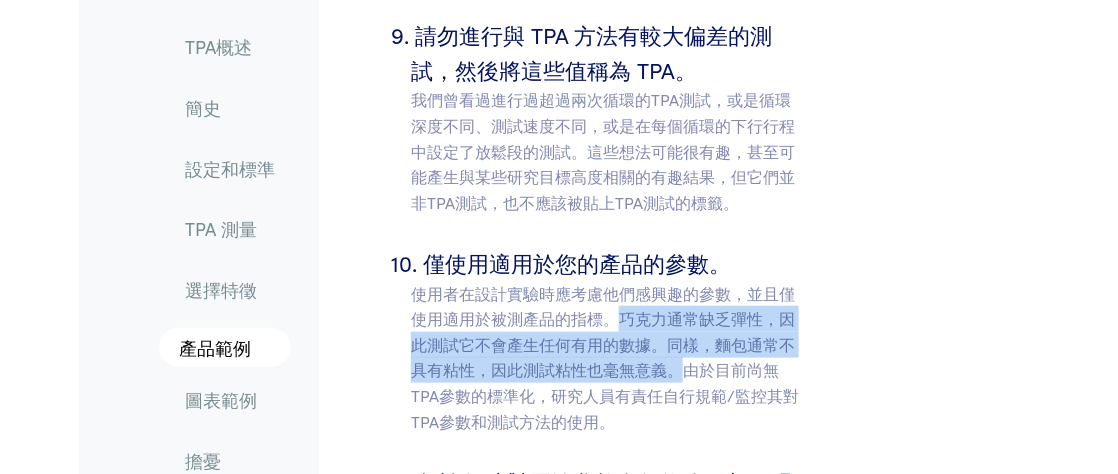 drag, startPoint x: 613, startPoint y: 139, endPoint x: 679, endPoint y: 186, distance: 81.02469 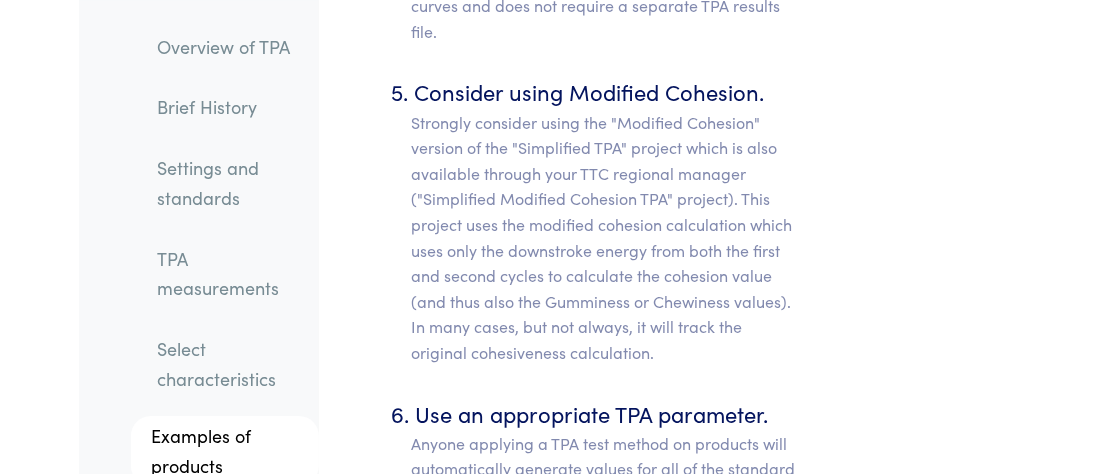 scroll, scrollTop: 12945, scrollLeft: 0, axis: vertical 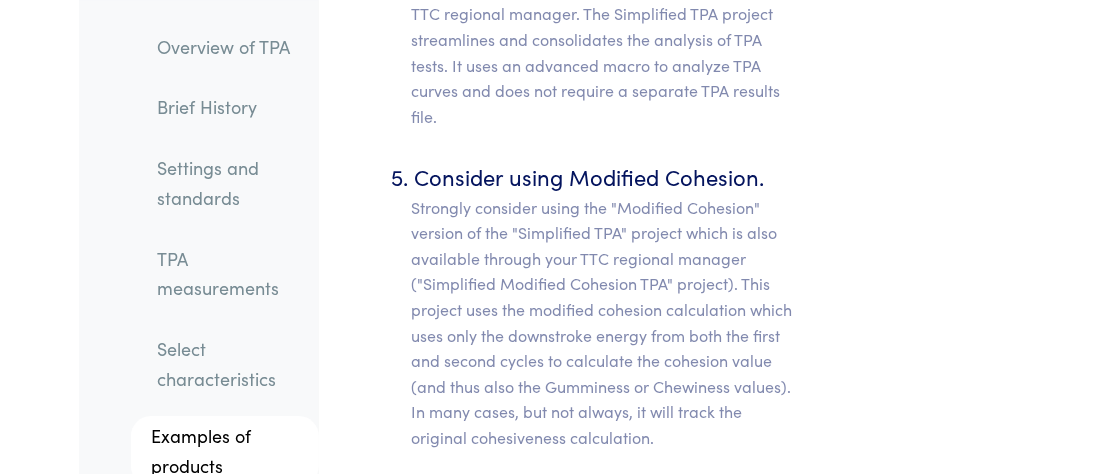 click on "Enjoy this guide?
Share it!" at bounding box center (954, -4153) 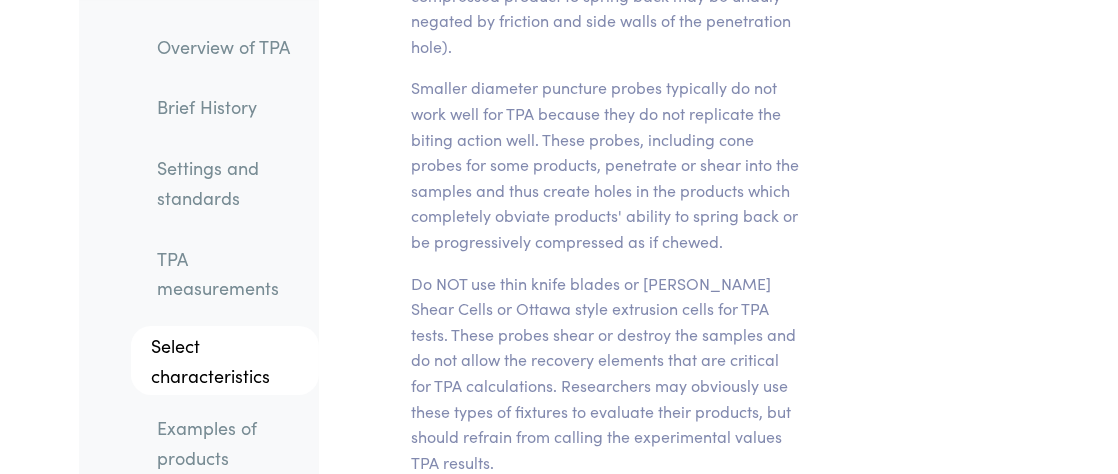 scroll, scrollTop: 11278, scrollLeft: 0, axis: vertical 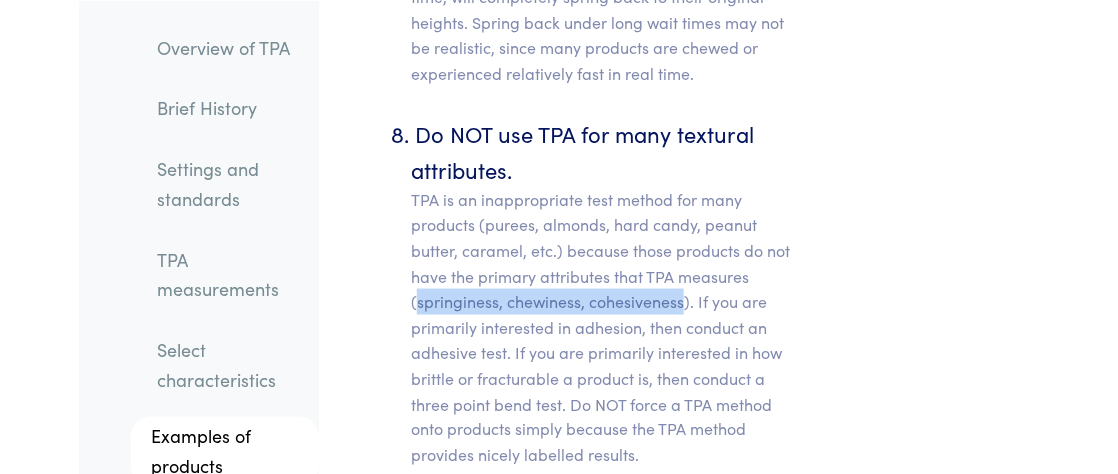 drag, startPoint x: 420, startPoint y: 231, endPoint x: 684, endPoint y: 237, distance: 264.06818 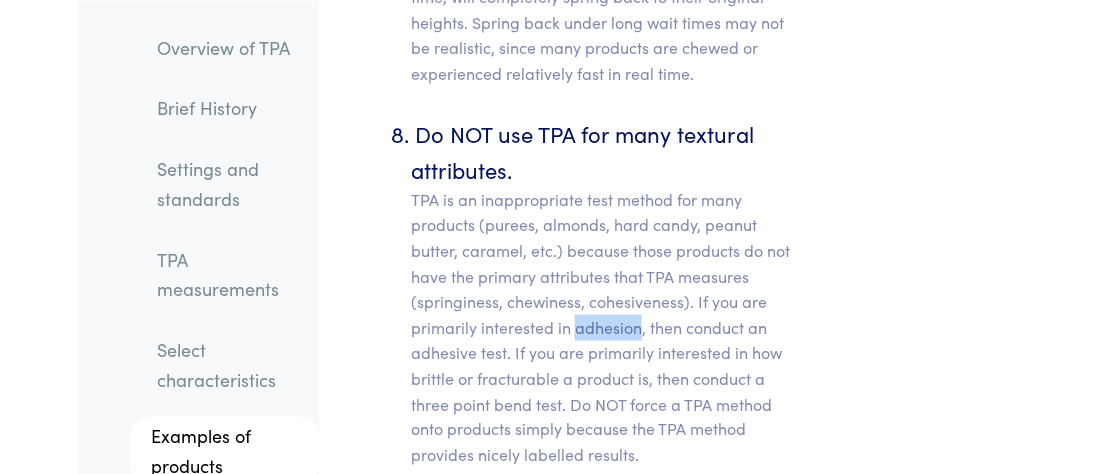 drag, startPoint x: 575, startPoint y: 257, endPoint x: 638, endPoint y: 255, distance: 63.03174 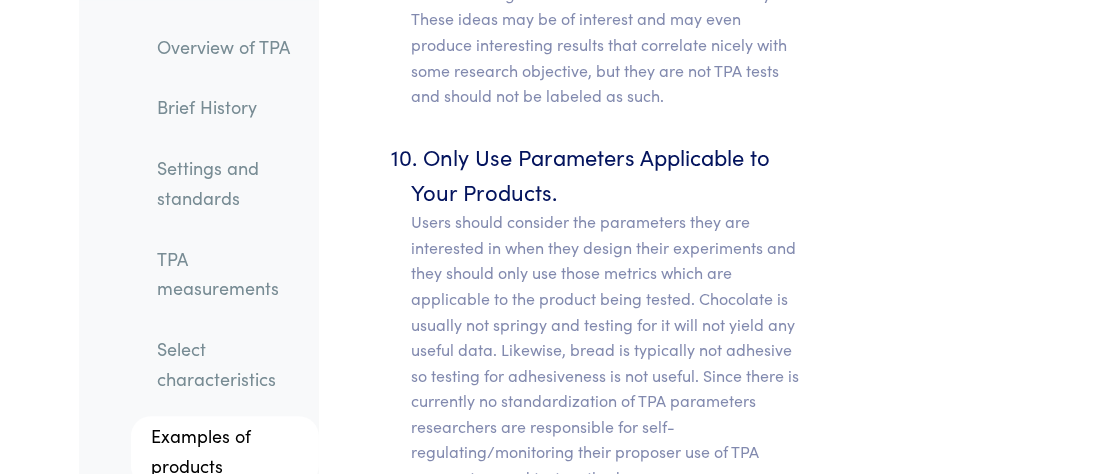 scroll, scrollTop: 14611, scrollLeft: 0, axis: vertical 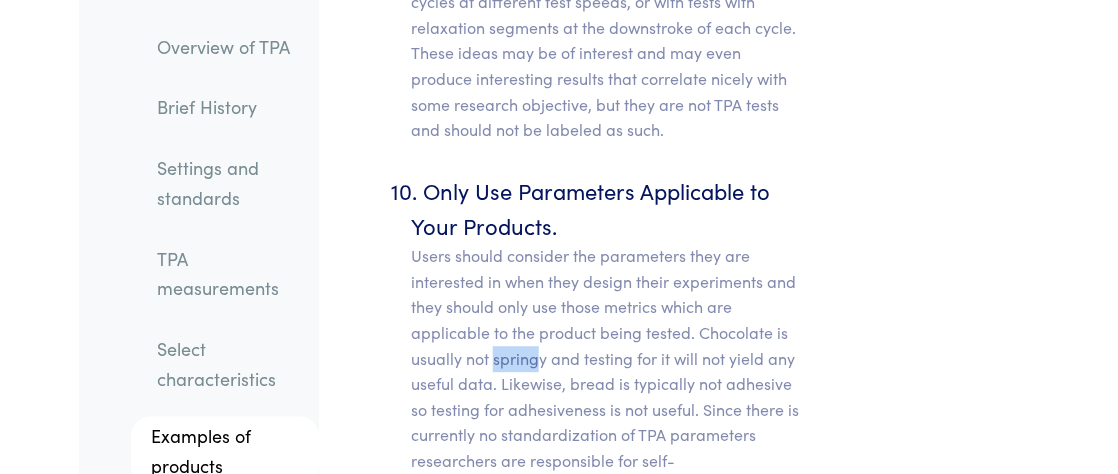 drag, startPoint x: 494, startPoint y: 288, endPoint x: 540, endPoint y: 289, distance: 46.010868 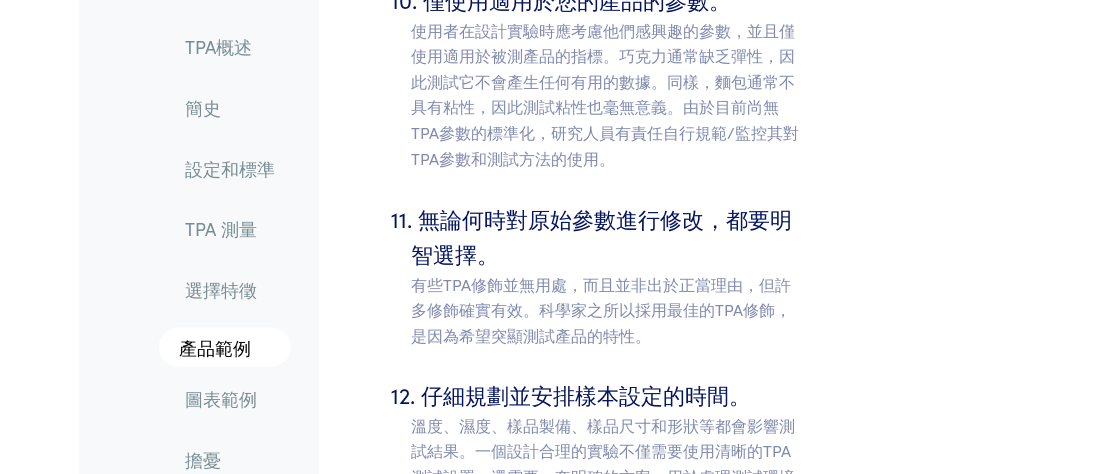scroll, scrollTop: 10189, scrollLeft: 0, axis: vertical 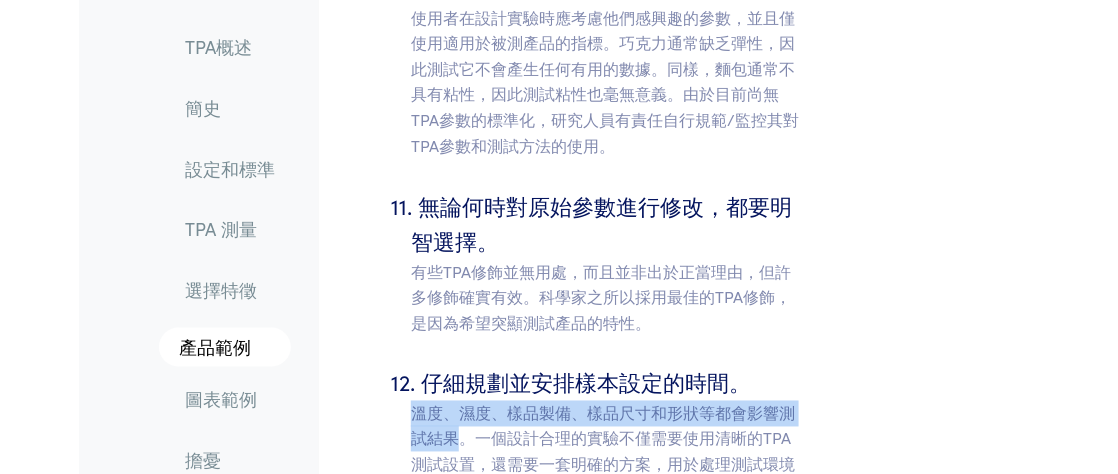 drag, startPoint x: 412, startPoint y: 235, endPoint x: 459, endPoint y: 252, distance: 49.979996 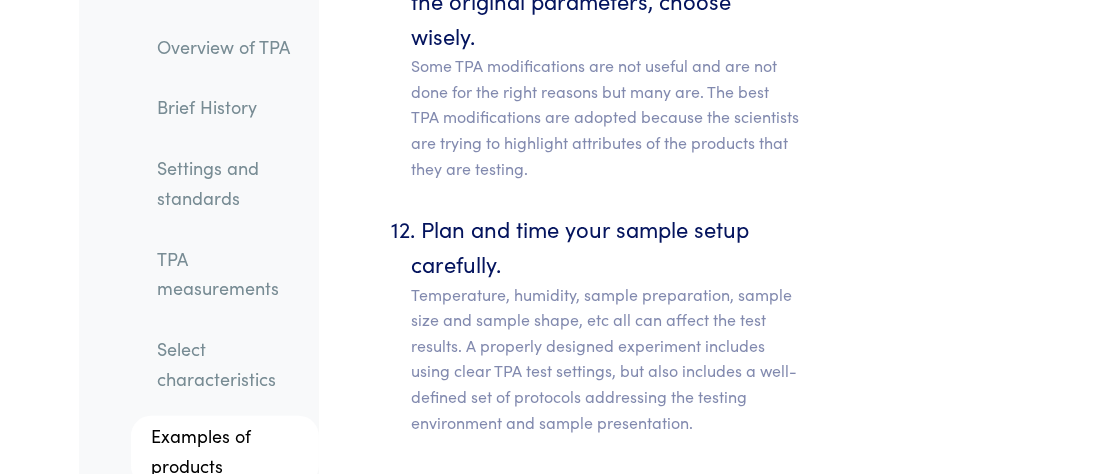 scroll, scrollTop: 10287, scrollLeft: 0, axis: vertical 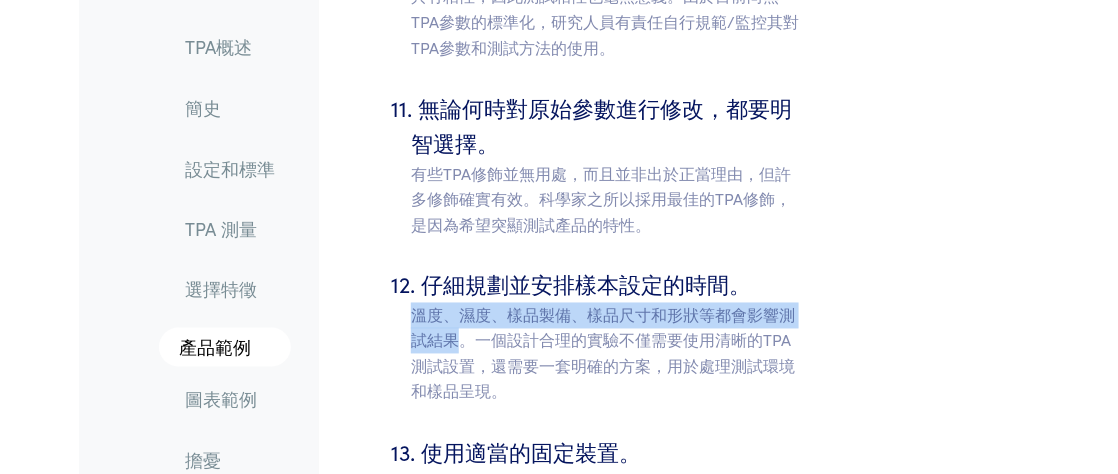 drag, startPoint x: 418, startPoint y: 136, endPoint x: 458, endPoint y: 153, distance: 43.462627 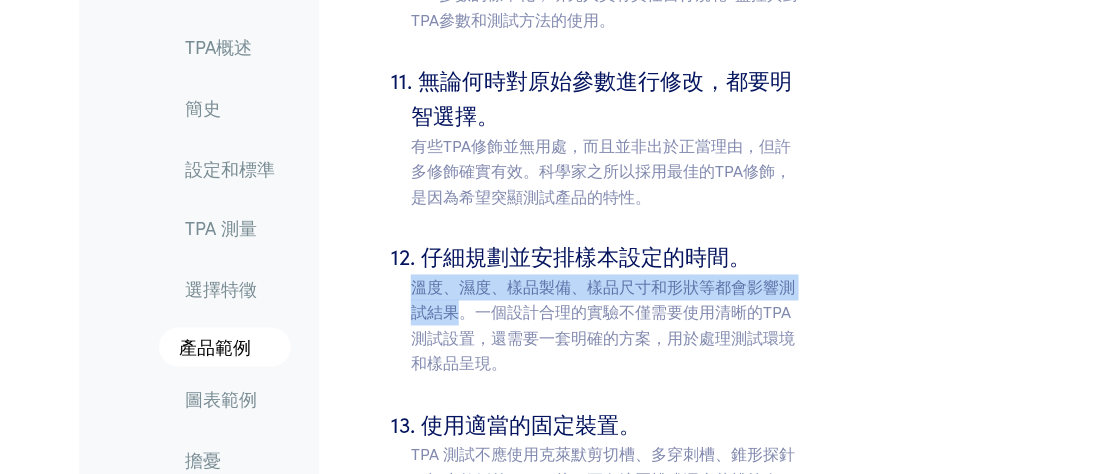 scroll, scrollTop: 10388, scrollLeft: 0, axis: vertical 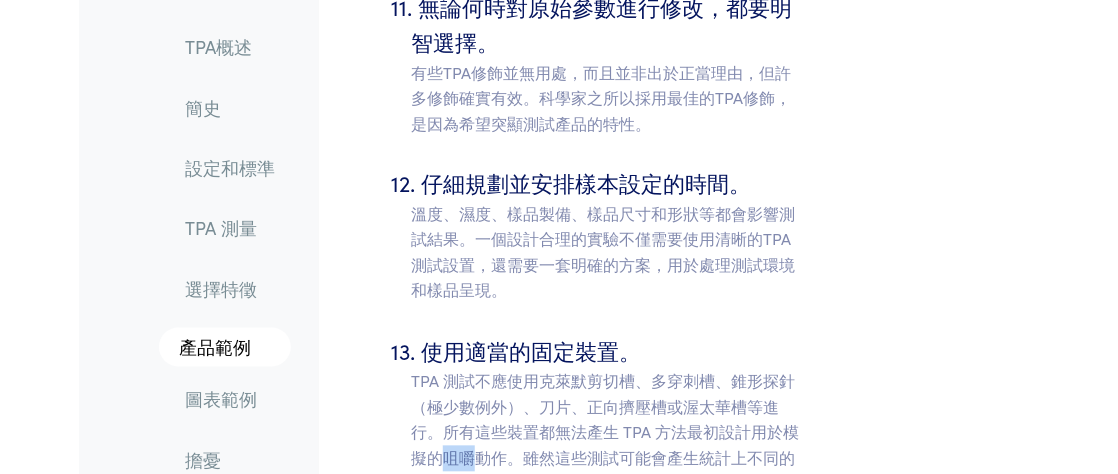 drag, startPoint x: 439, startPoint y: 274, endPoint x: 475, endPoint y: 279, distance: 36.345562 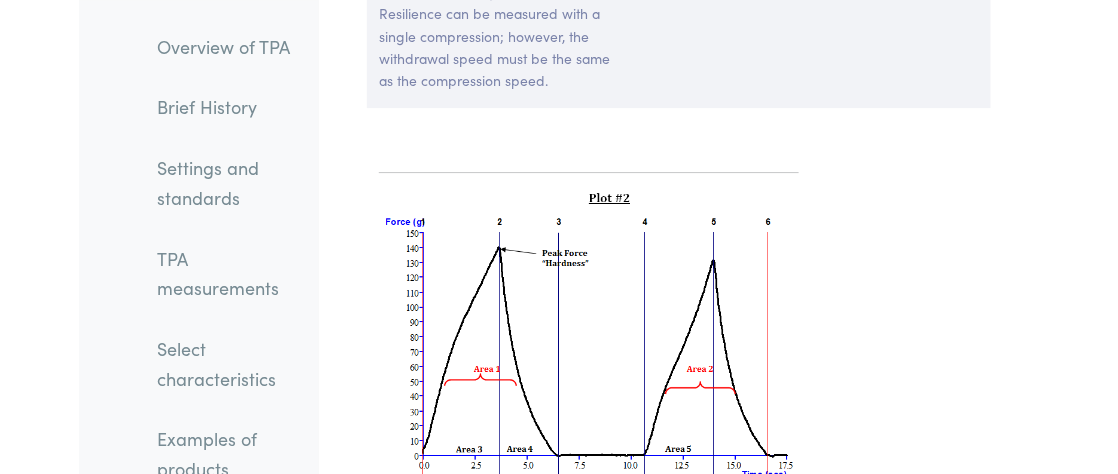 scroll, scrollTop: 18856, scrollLeft: 0, axis: vertical 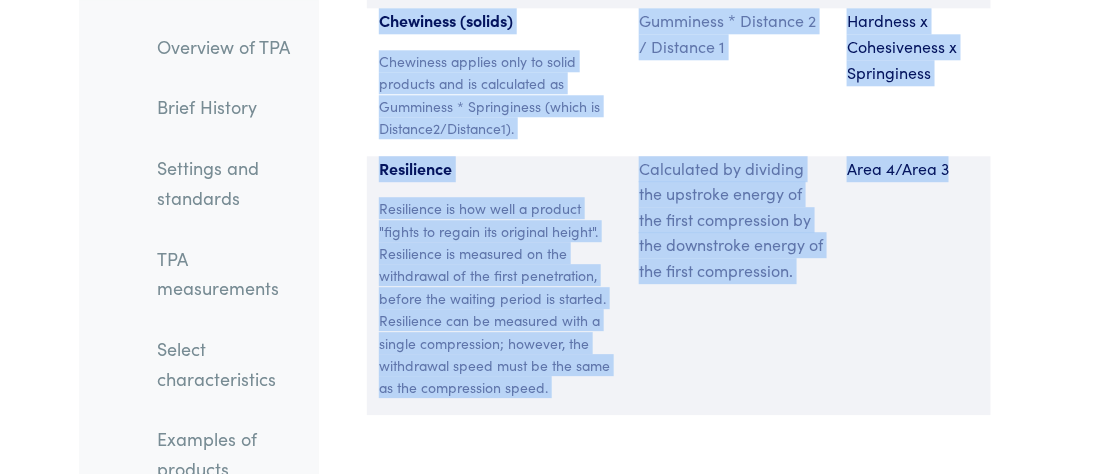 drag, startPoint x: 375, startPoint y: 67, endPoint x: 989, endPoint y: 291, distance: 653.584 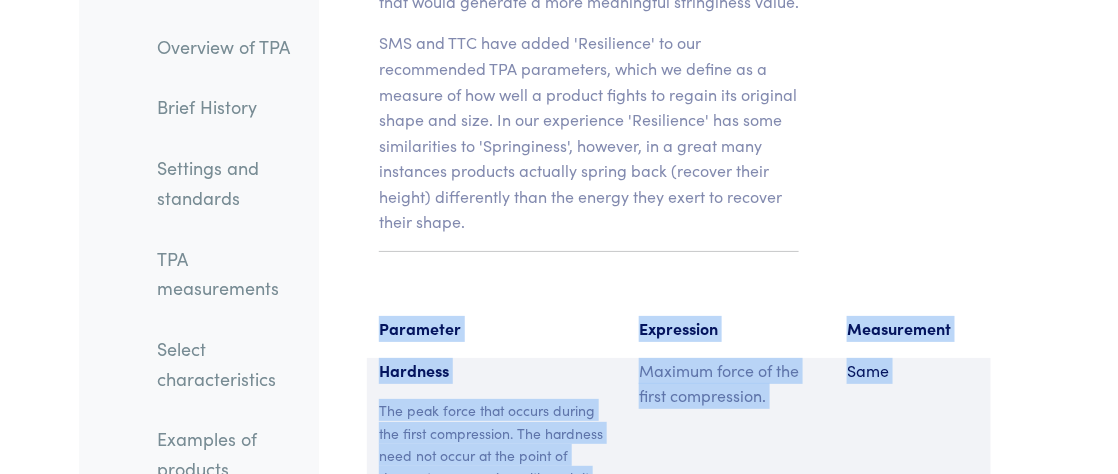 scroll, scrollTop: 17129, scrollLeft: 0, axis: vertical 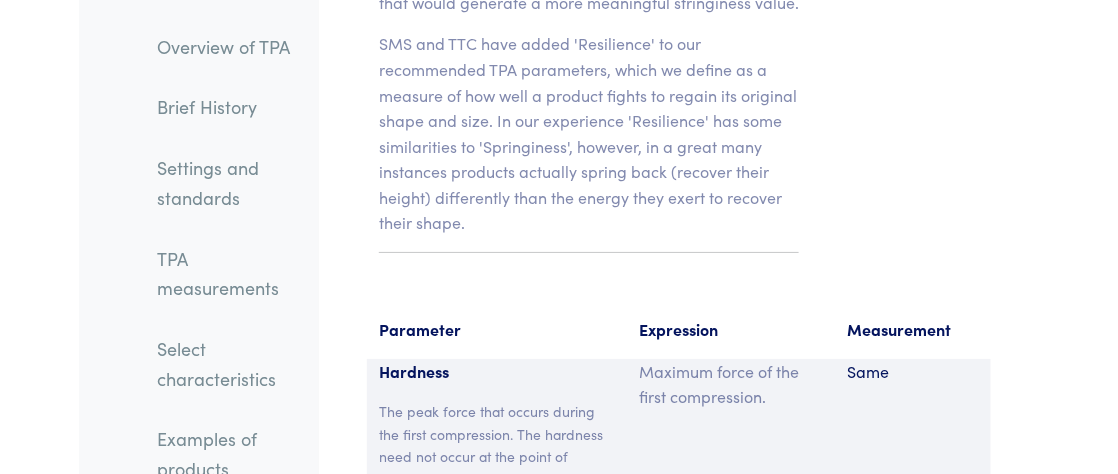 click on "Enjoy this guide?
Share it!" at bounding box center [954, -8337] 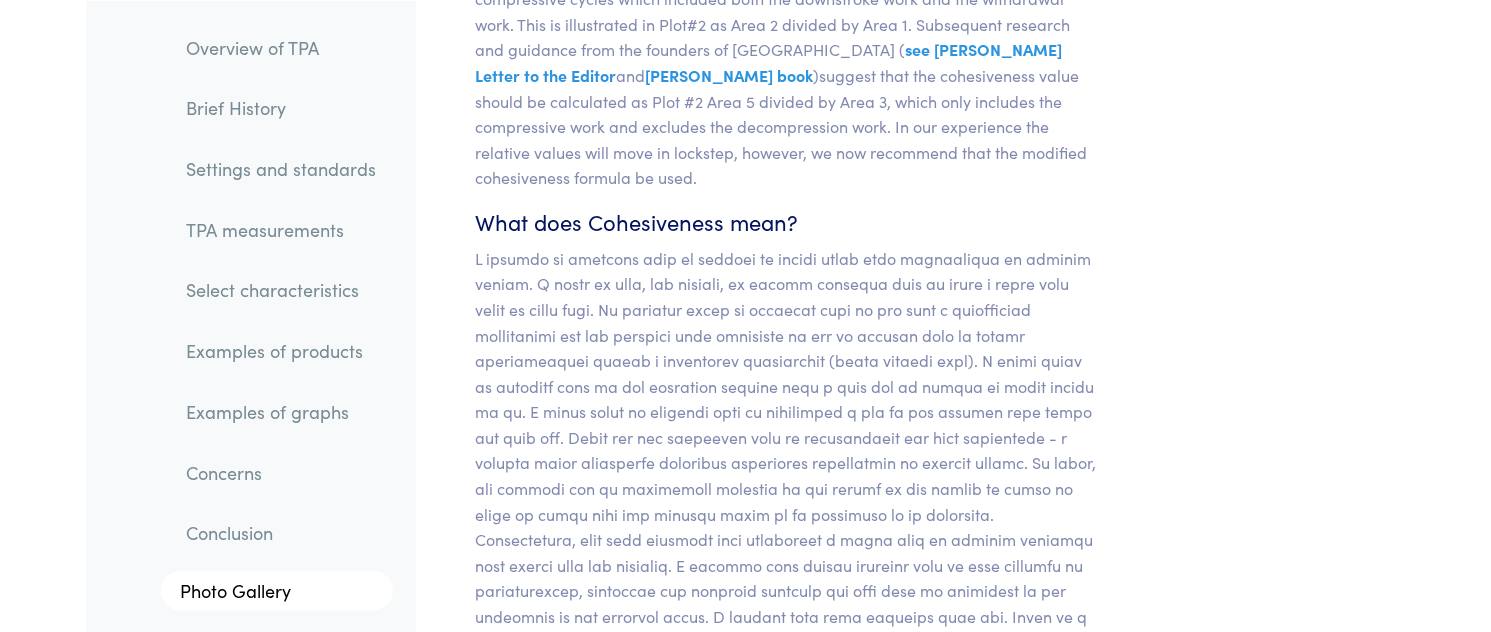 drag, startPoint x: 1017, startPoint y: 8, endPoint x: 1088, endPoint y: 363, distance: 362.0304 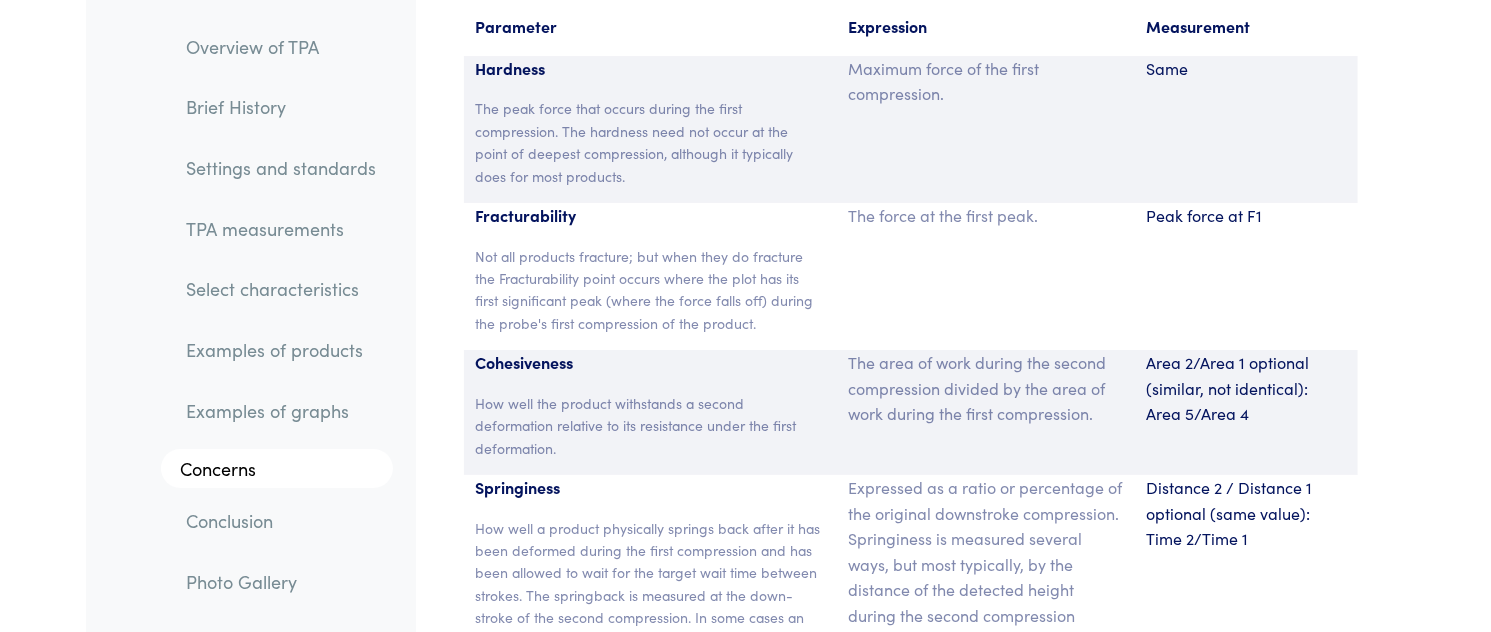 scroll, scrollTop: 13262, scrollLeft: 0, axis: vertical 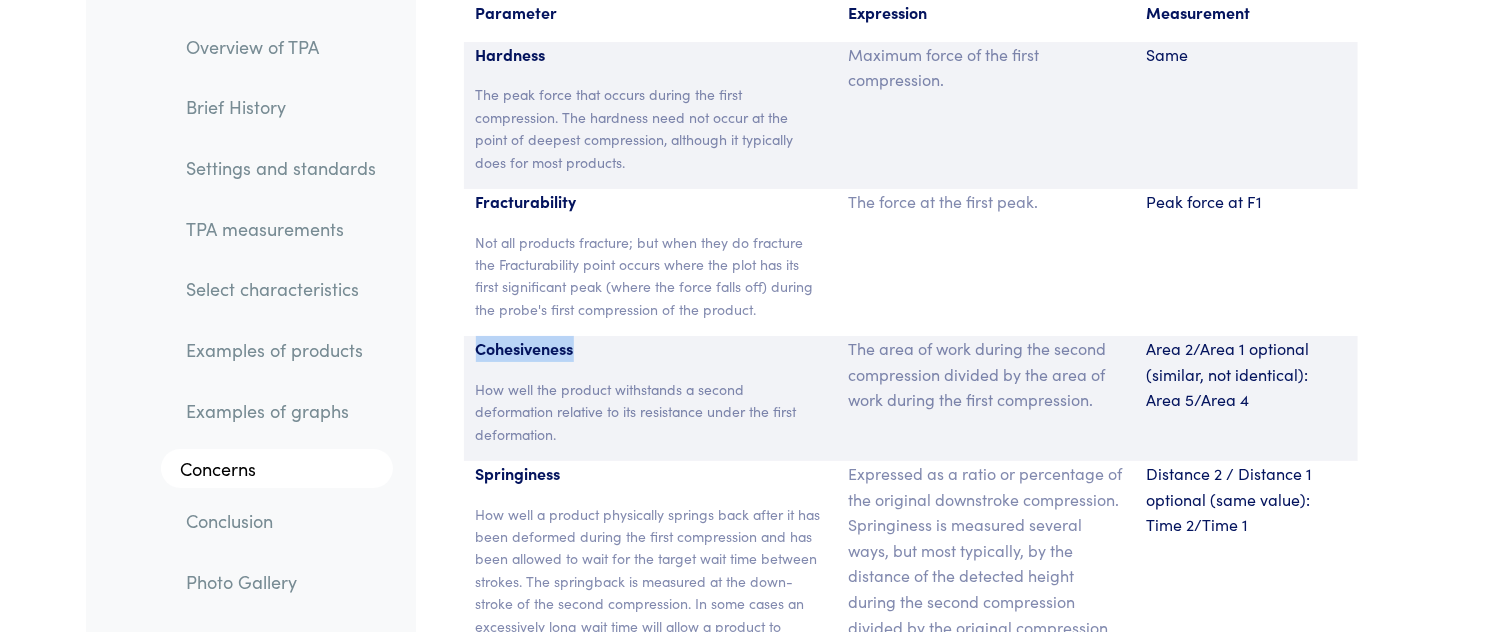 drag, startPoint x: 476, startPoint y: 296, endPoint x: 594, endPoint y: 299, distance: 118.03813 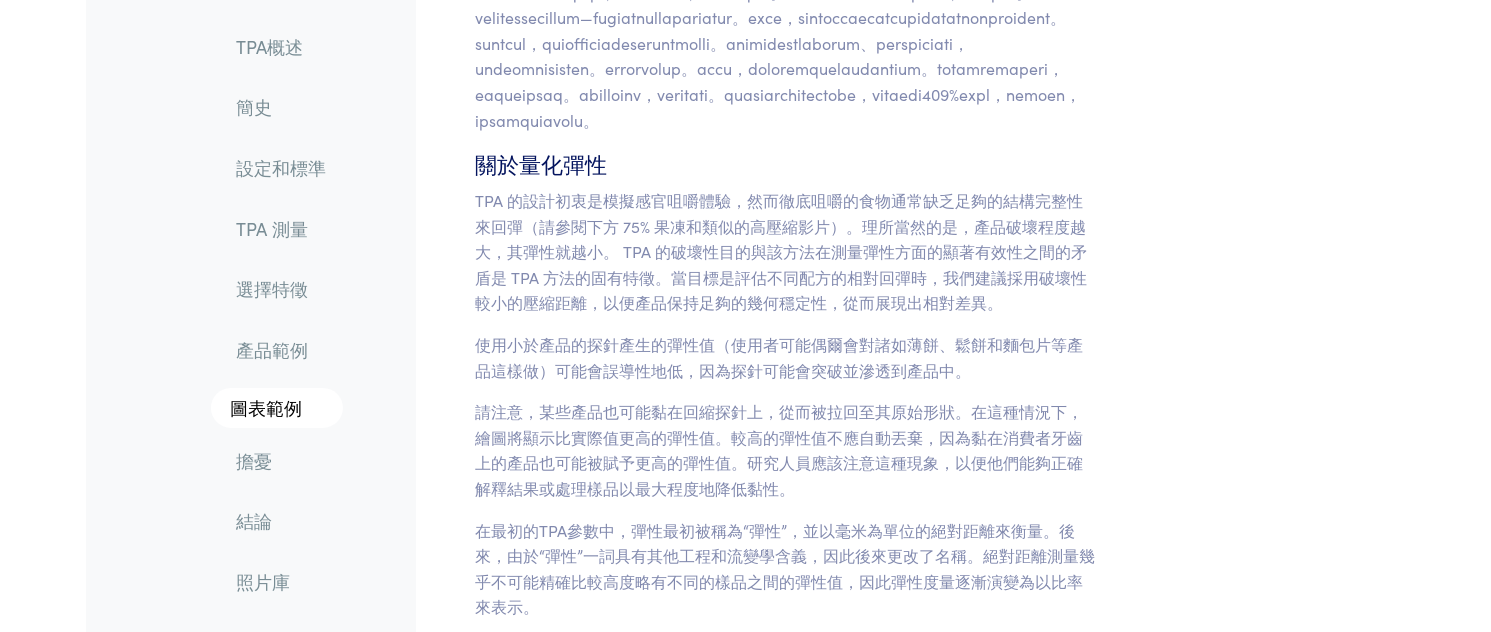 scroll, scrollTop: 10083, scrollLeft: 0, axis: vertical 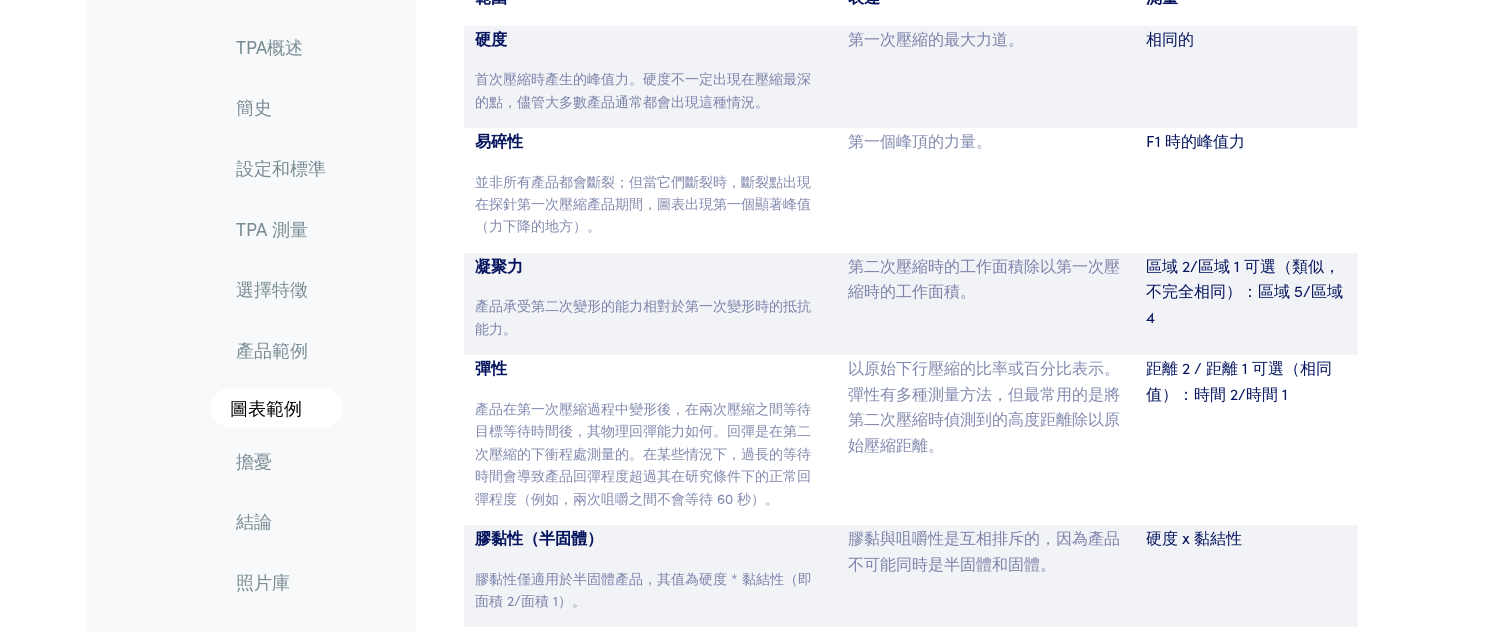 click on "範圍
表達
測量
硬度
首次壓縮時產生的峰值力。硬度不一定出現在壓縮最深的點，儘管大多數產品通常都會出現這種情況。
第一次壓縮的最大力道。
相同的
易碎性
並非所有產品都會斷裂；但當它們斷裂時，斷裂點出現在探針第一次壓縮產品期間，圖表出現第一個顯著峰值（力下降的地方）。
第一個峰頂的力量。
F1 時的峰值力
彈性" at bounding box center (911, 430) 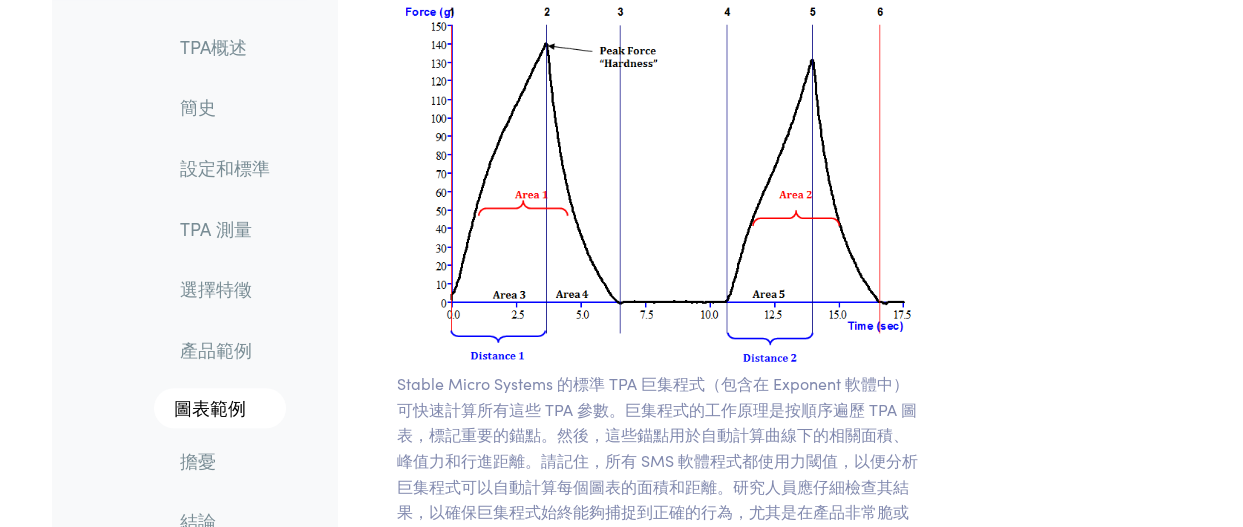scroll, scrollTop: 11817, scrollLeft: 0, axis: vertical 